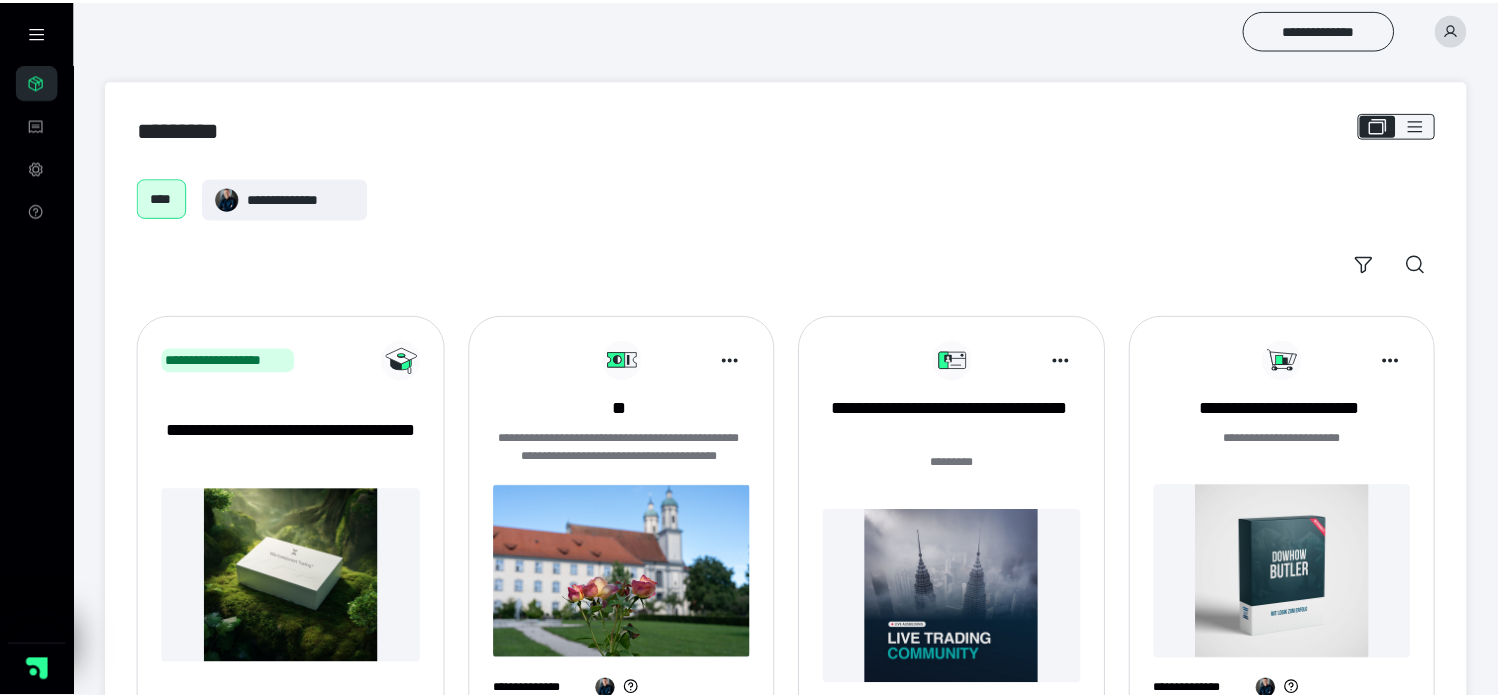 scroll, scrollTop: 0, scrollLeft: 0, axis: both 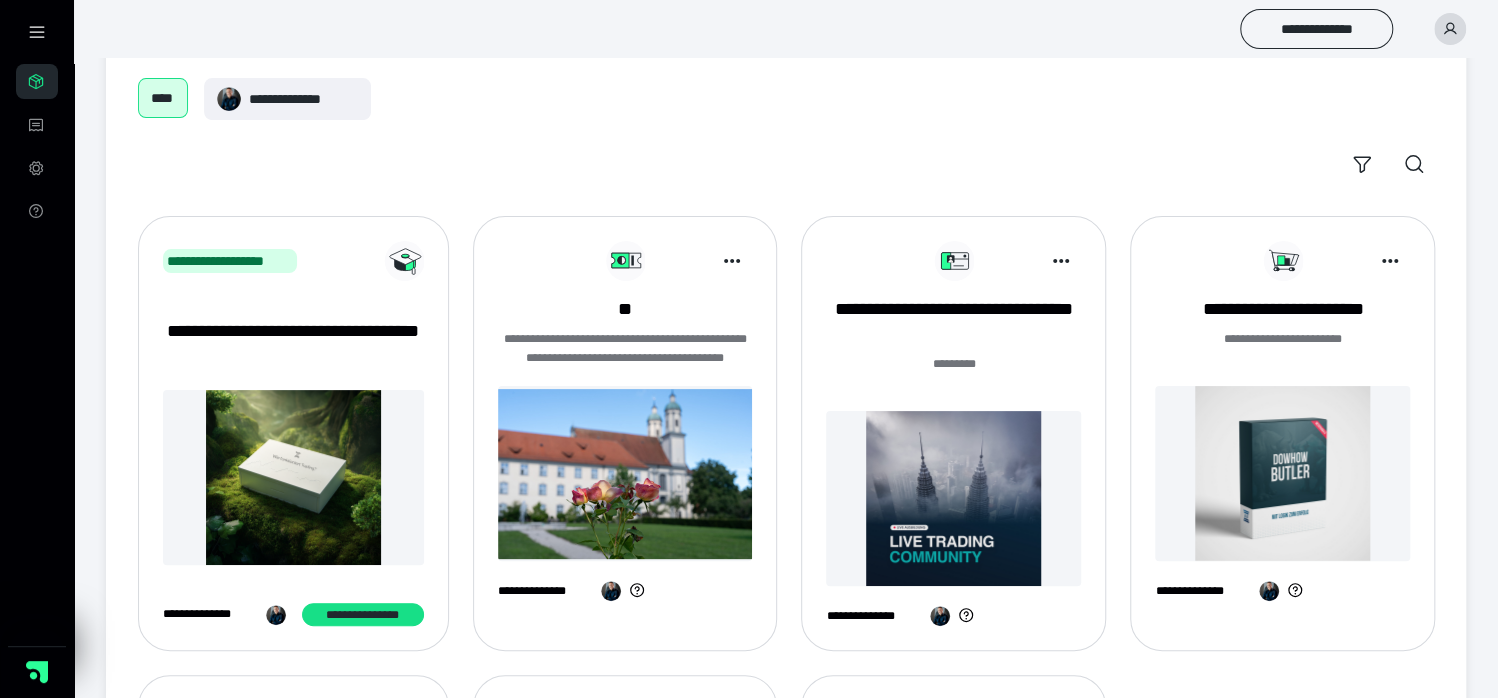 click on "**********" at bounding box center (953, 441) 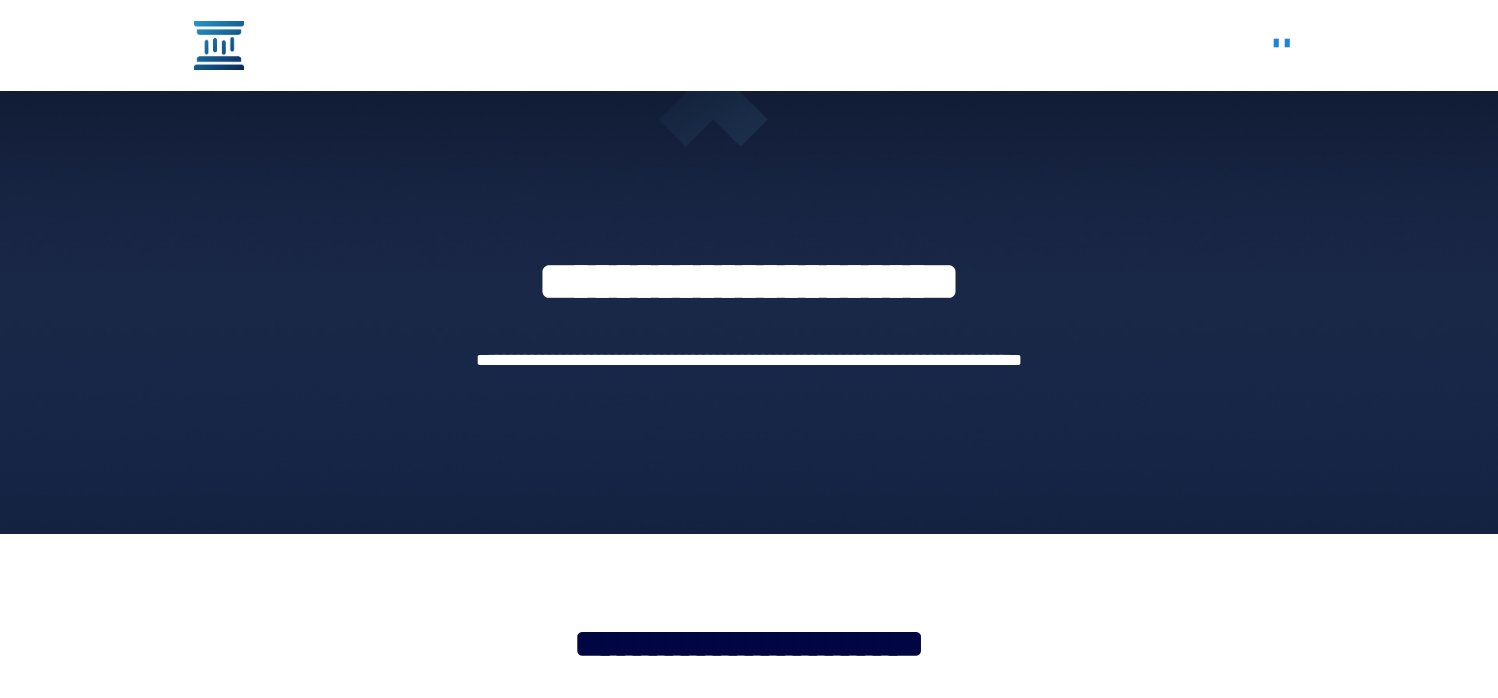 scroll, scrollTop: 0, scrollLeft: 0, axis: both 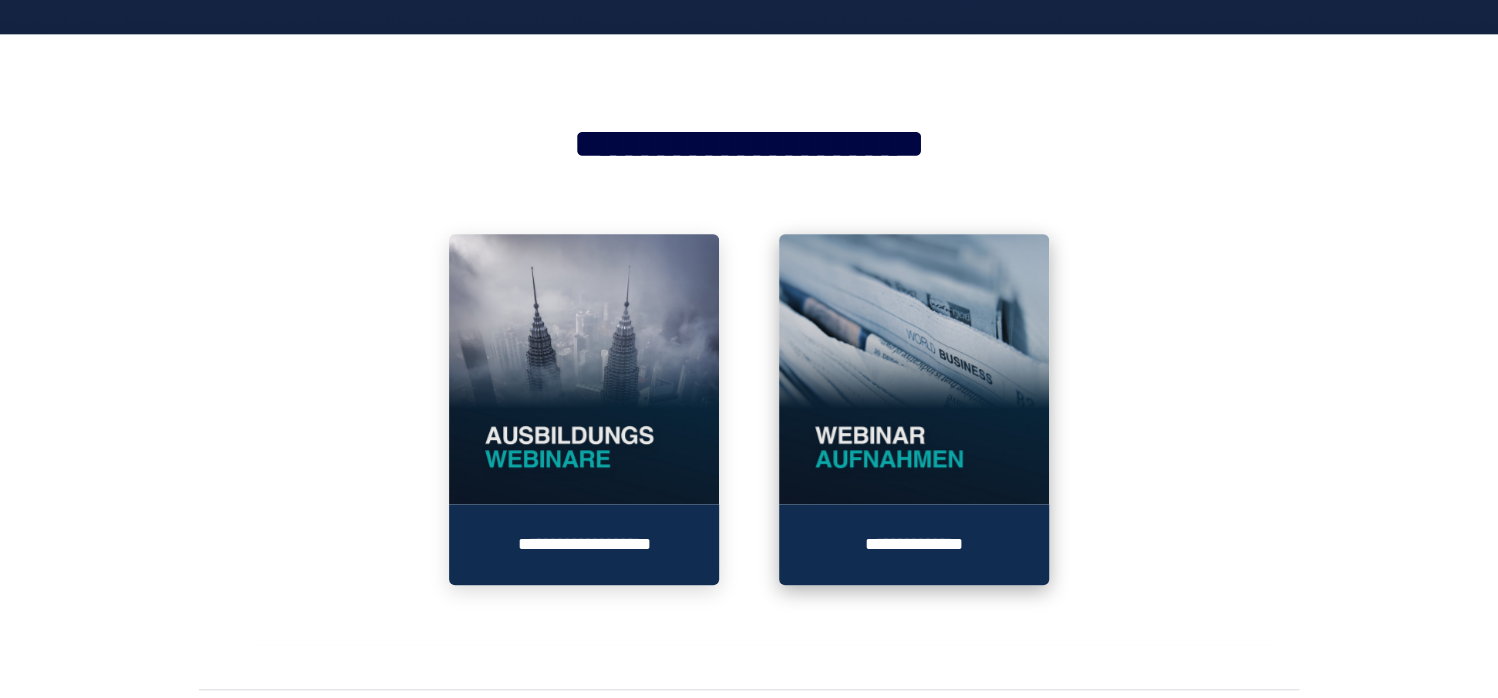 click at bounding box center (914, 369) 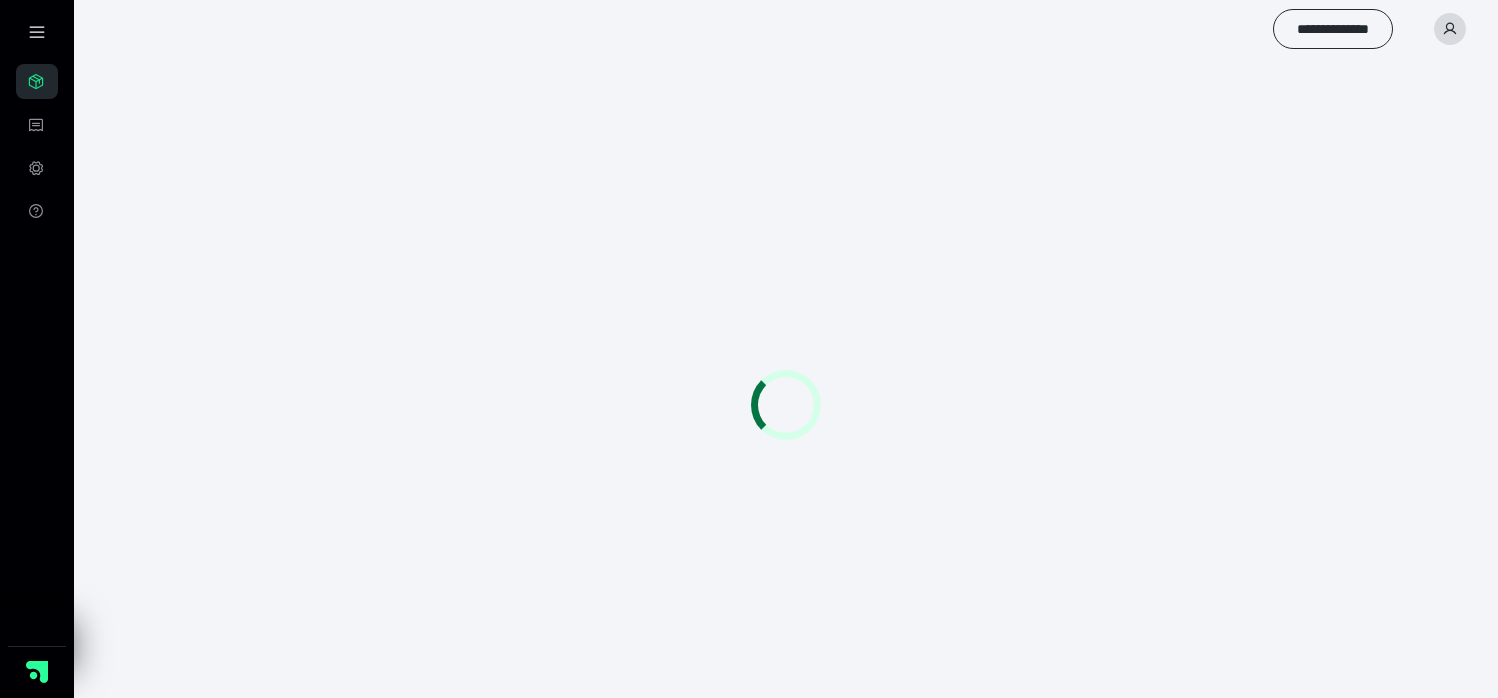 scroll, scrollTop: 0, scrollLeft: 0, axis: both 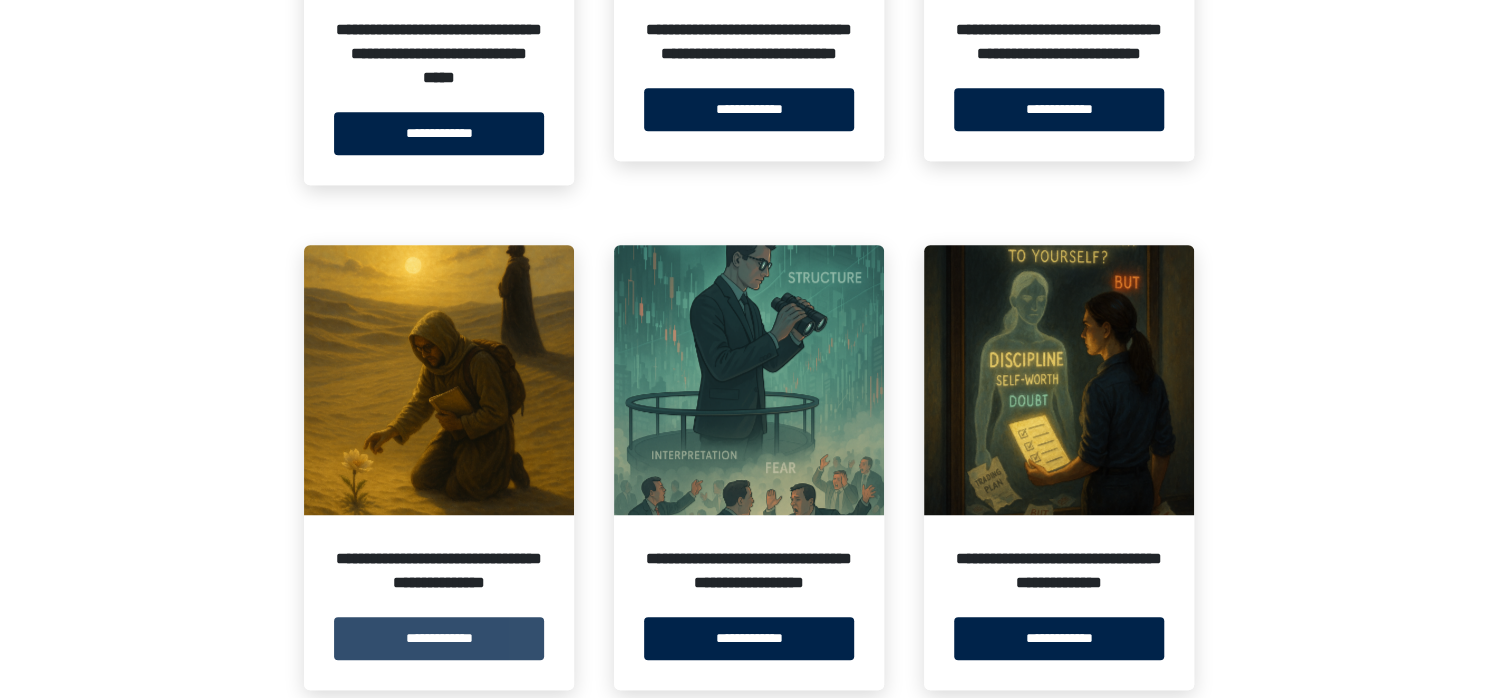 click on "**********" at bounding box center (439, 638) 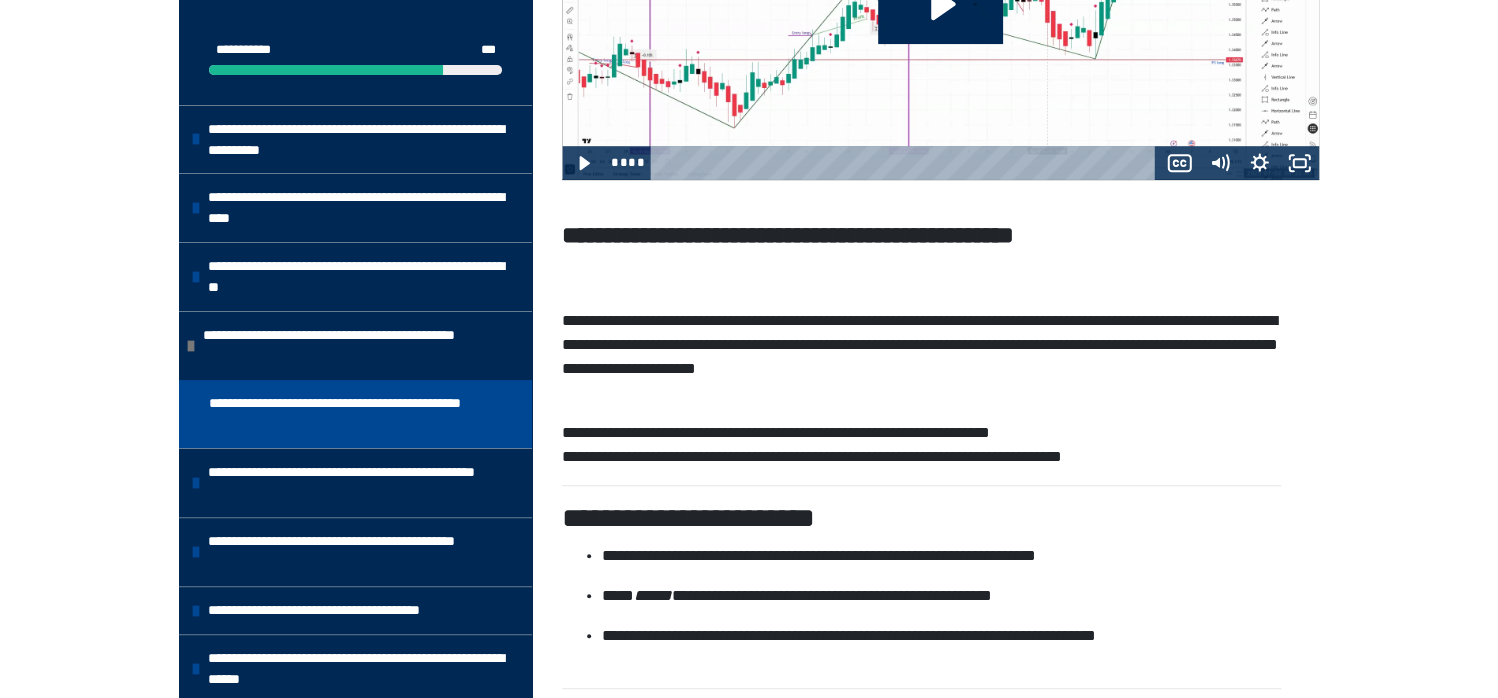 scroll, scrollTop: 600, scrollLeft: 0, axis: vertical 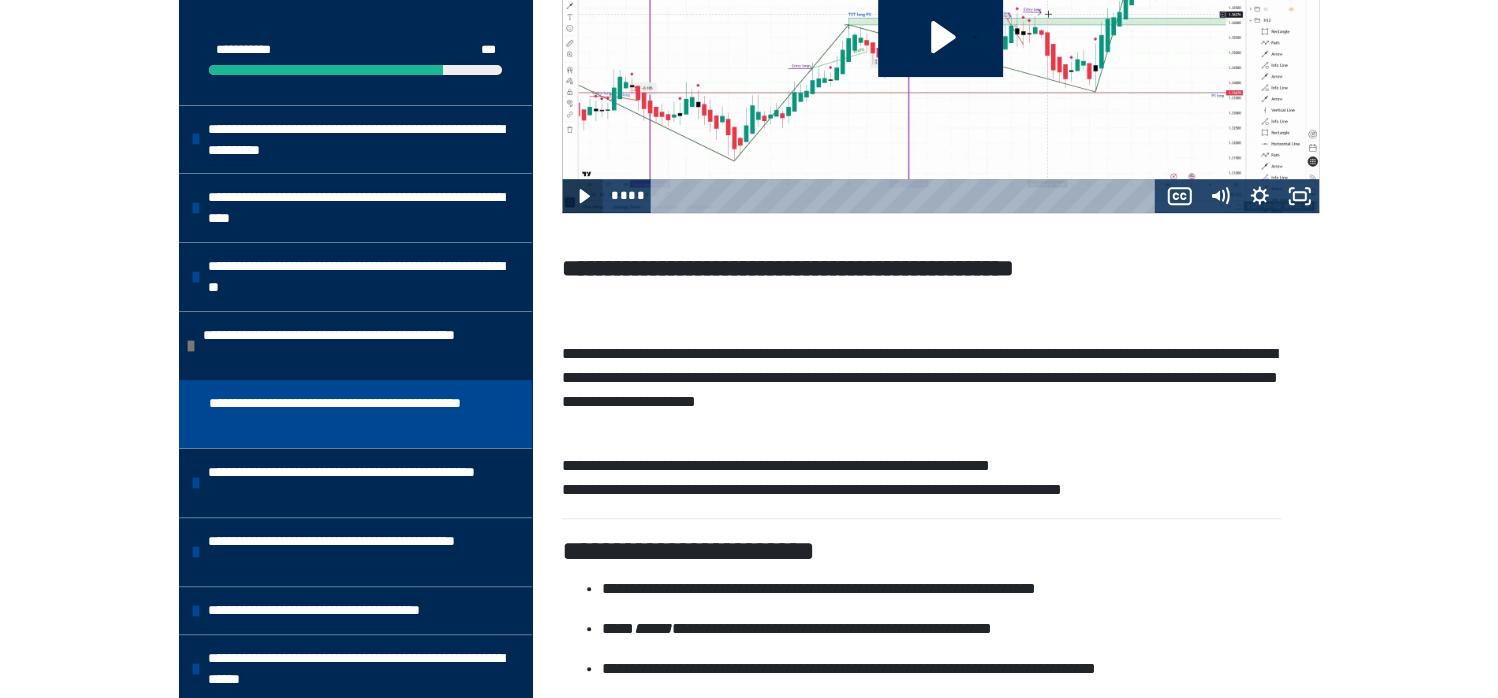 click 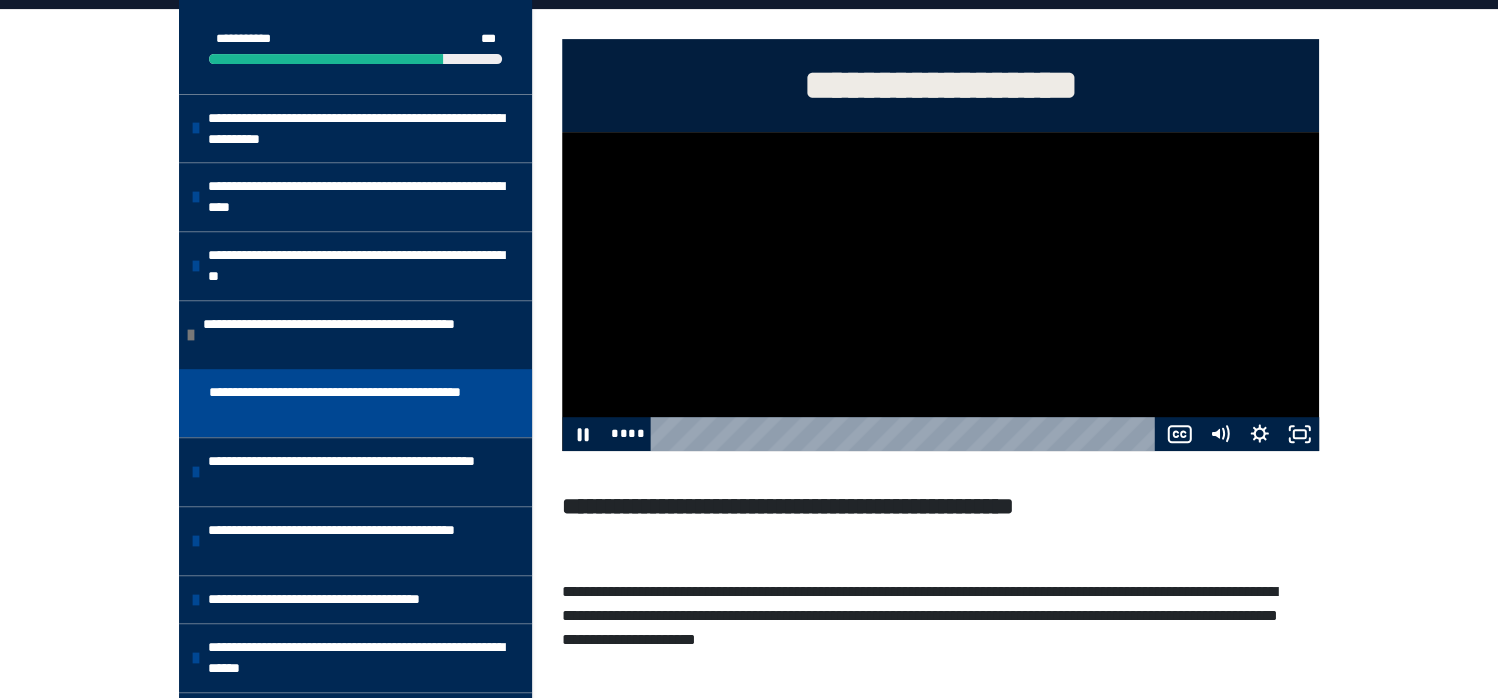 scroll, scrollTop: 300, scrollLeft: 0, axis: vertical 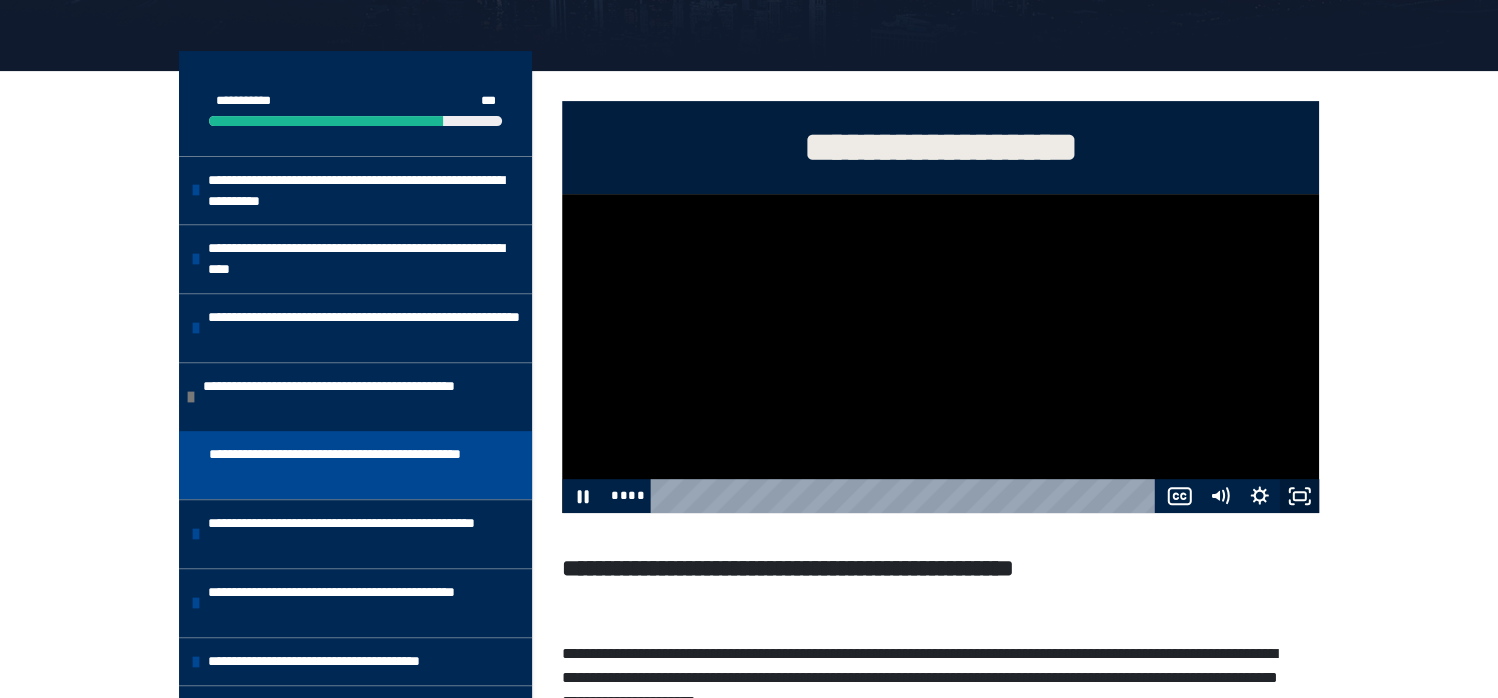 click 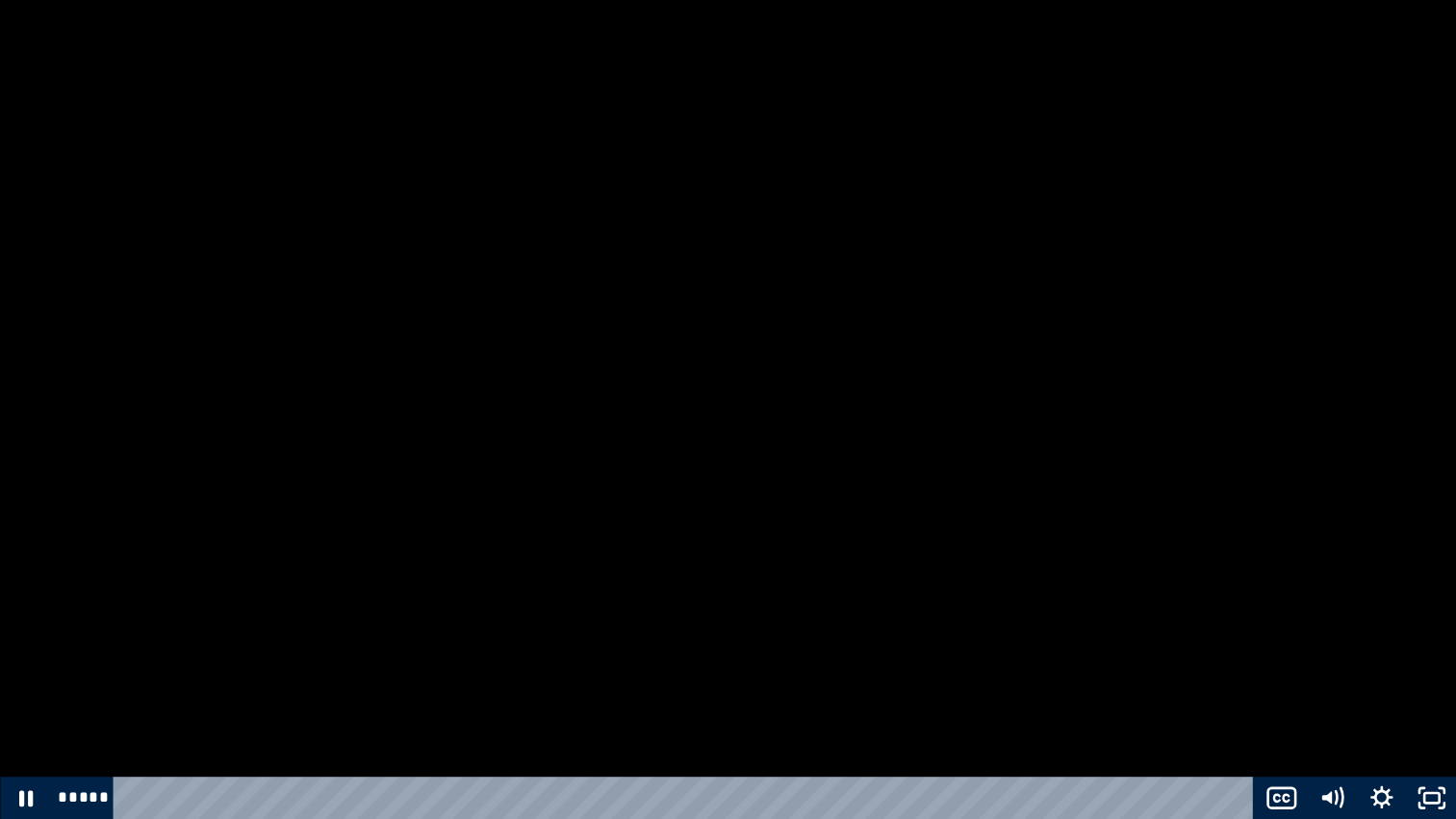 click at bounding box center (728, 409) 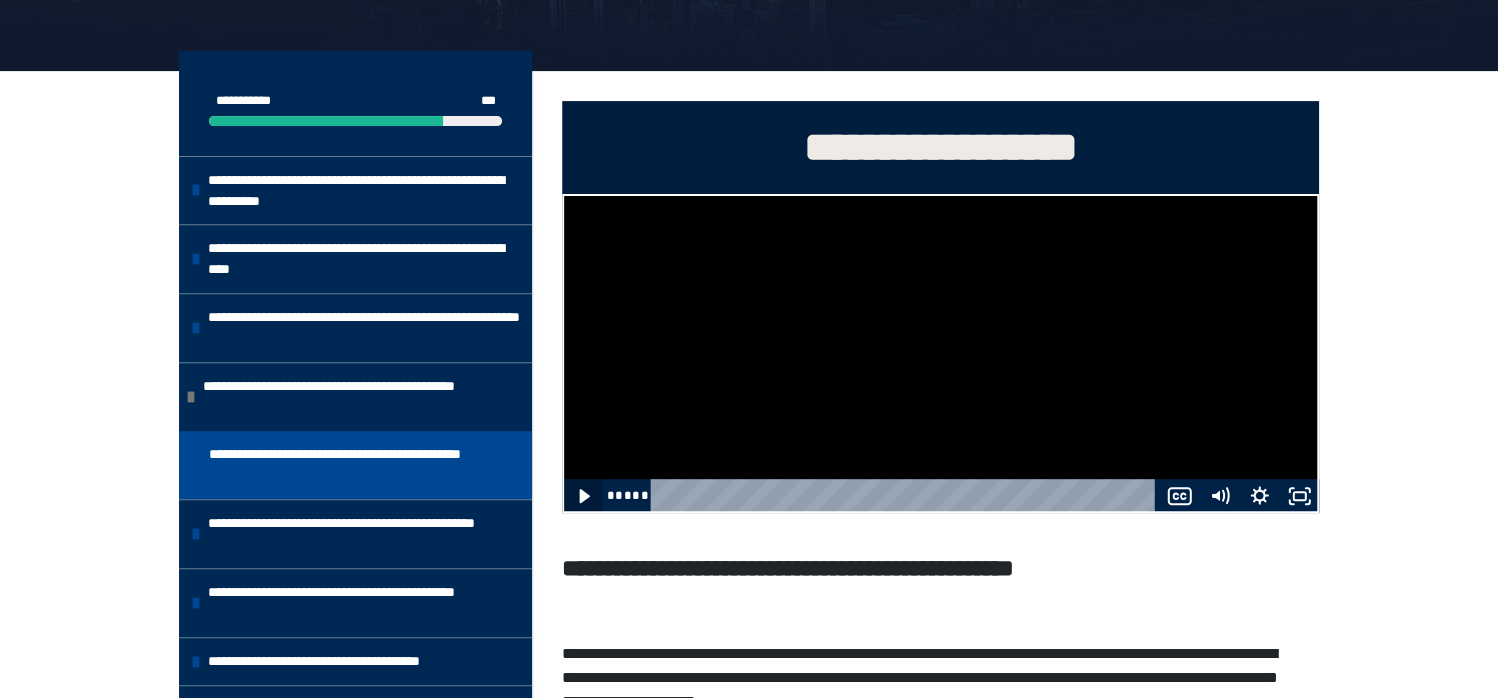 click 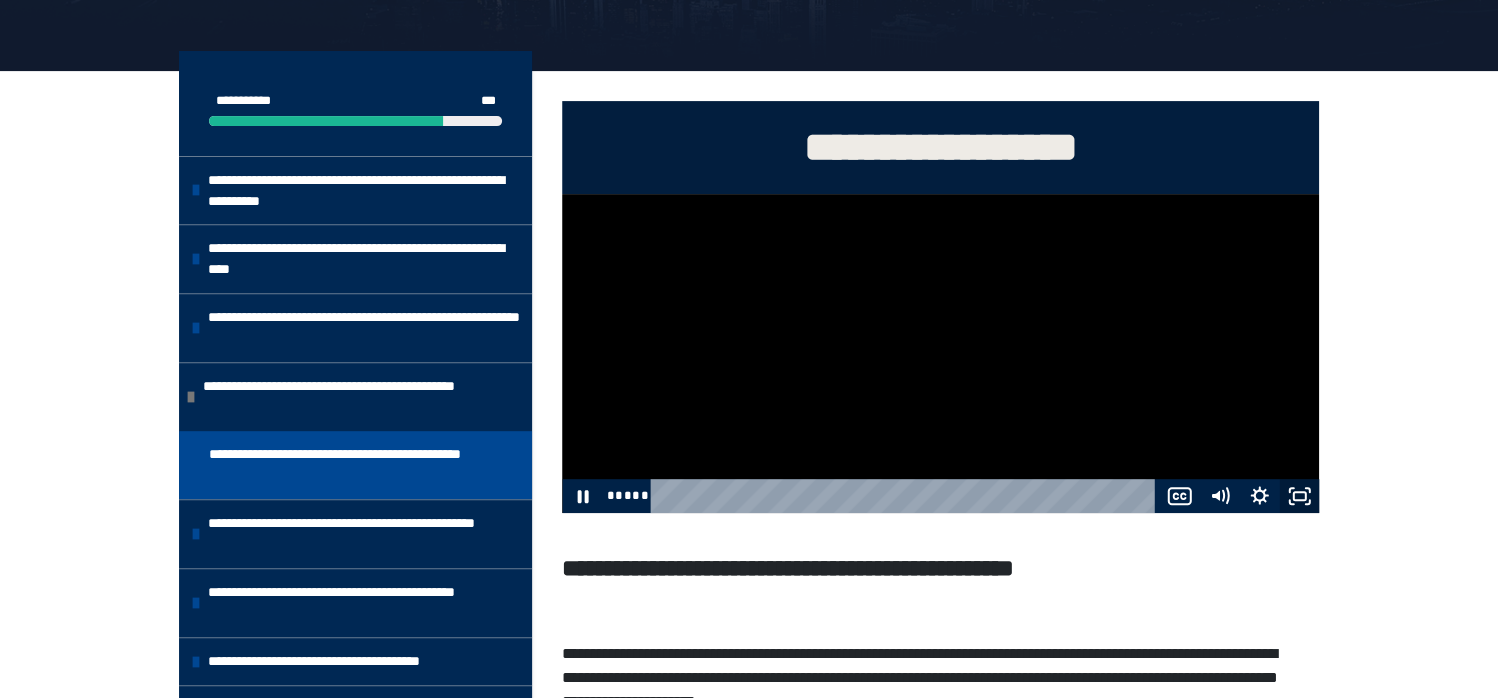 click 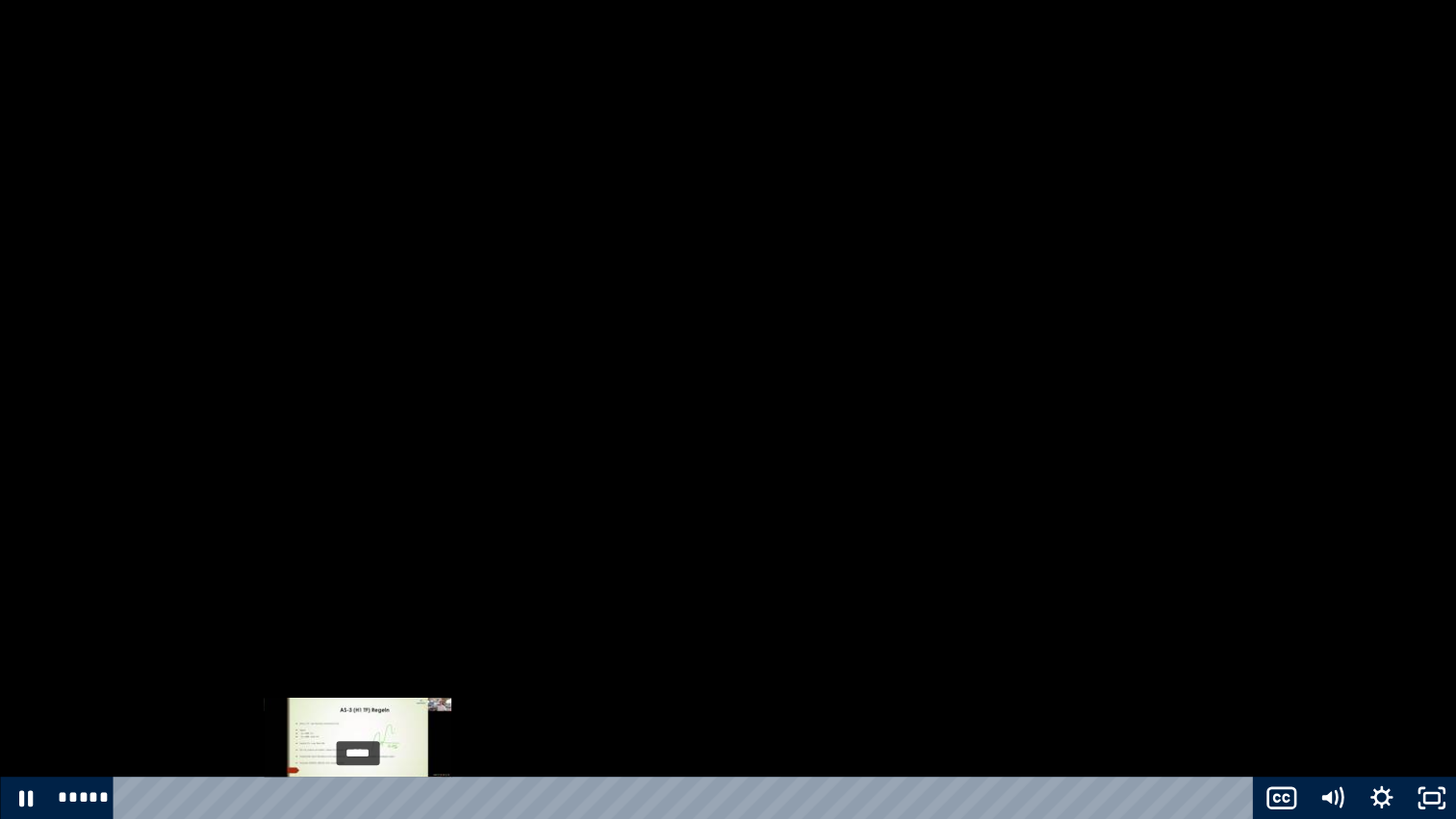 click on "*****" at bounding box center [686, 798] 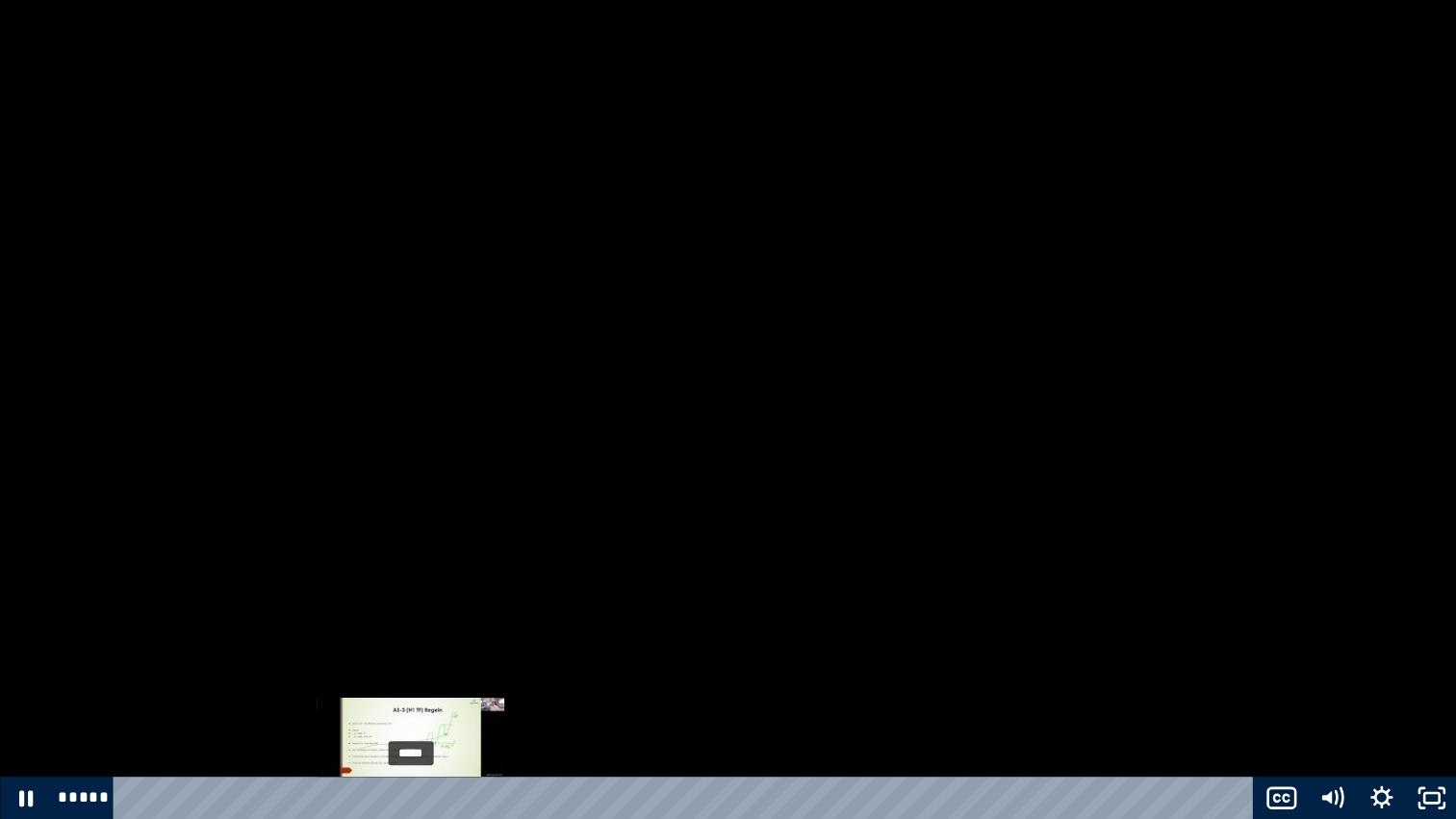 click on "*****" at bounding box center [686, 798] 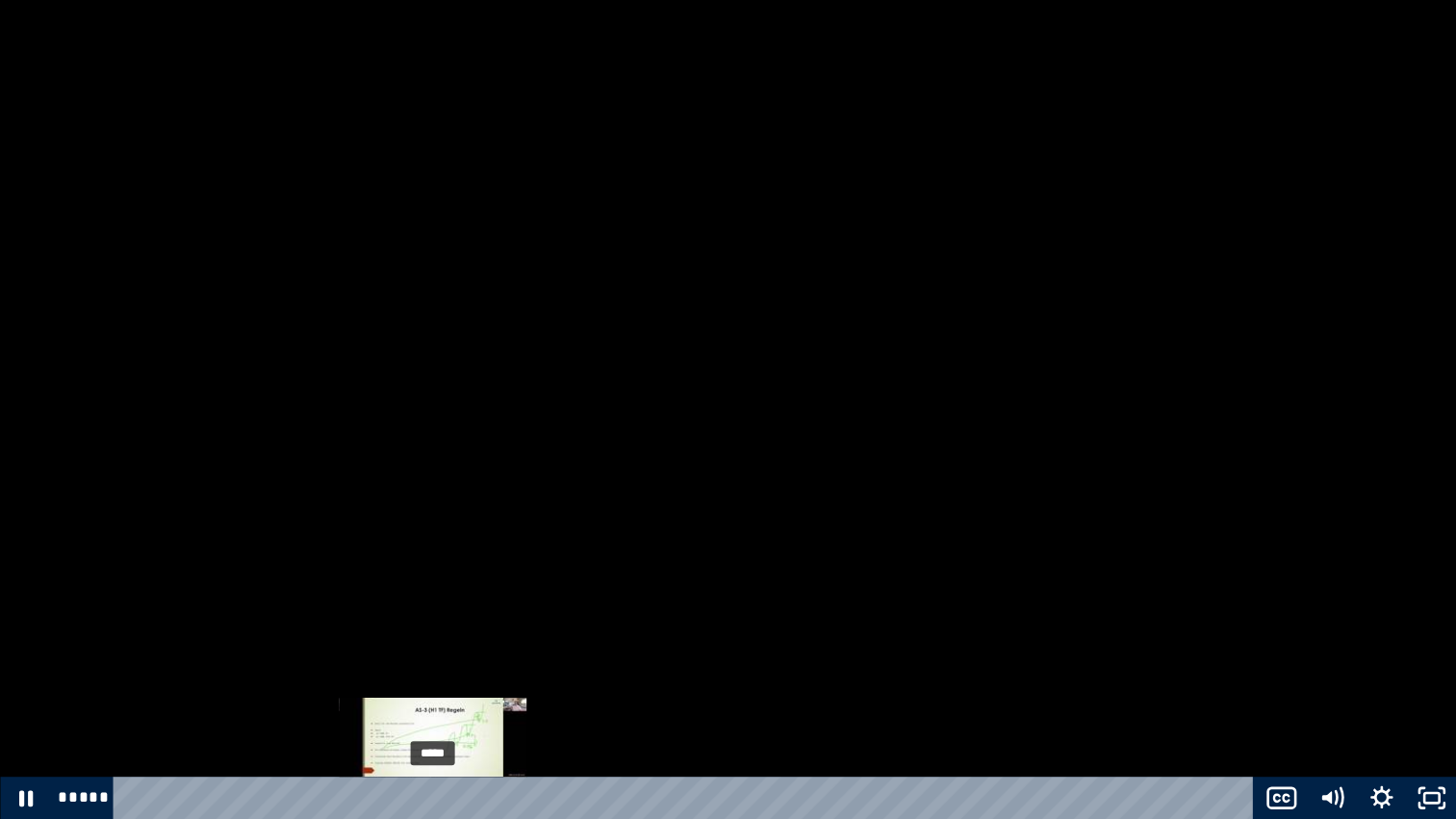 click on "*****" at bounding box center (686, 798) 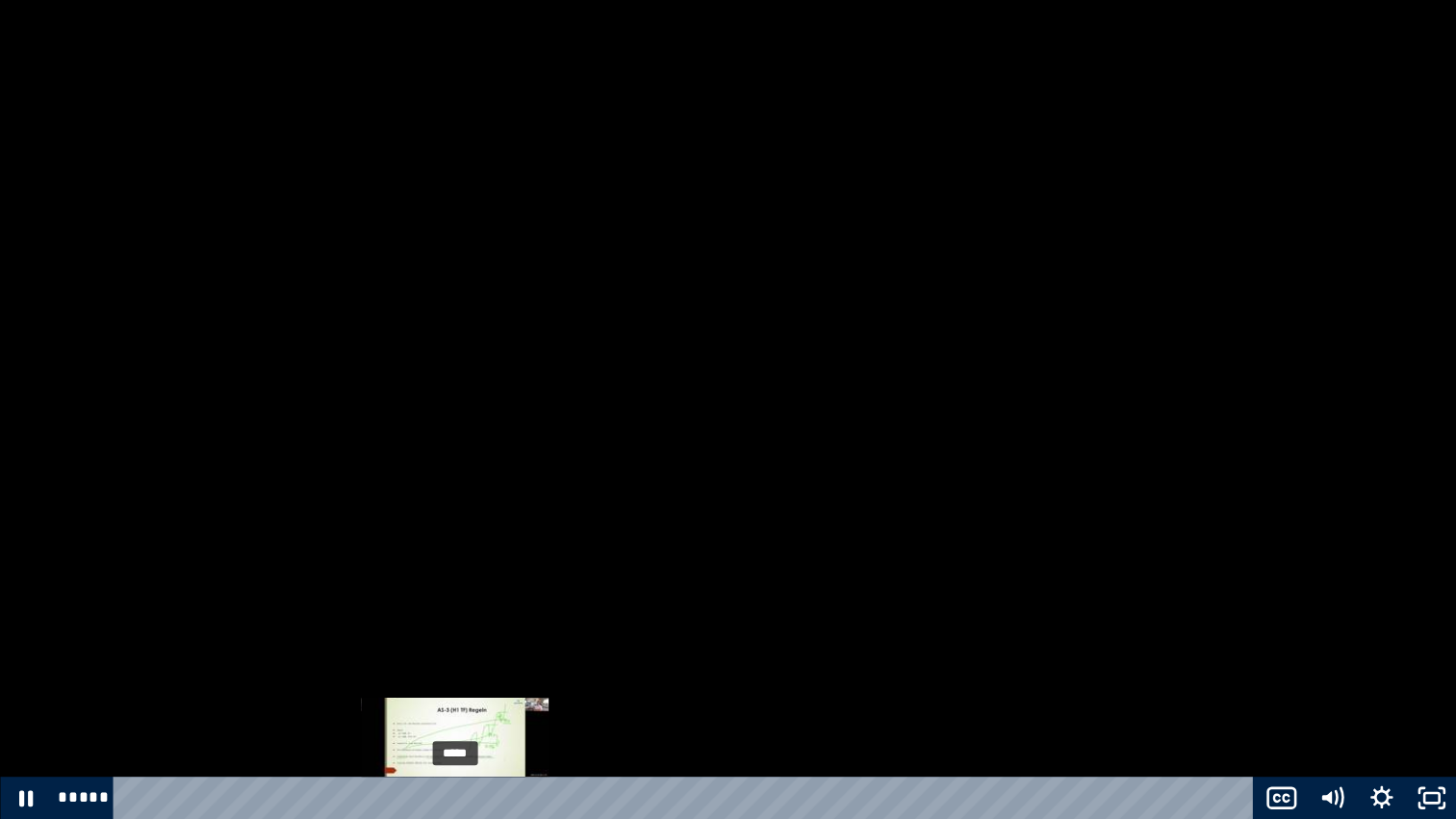 click on "*****" at bounding box center [686, 798] 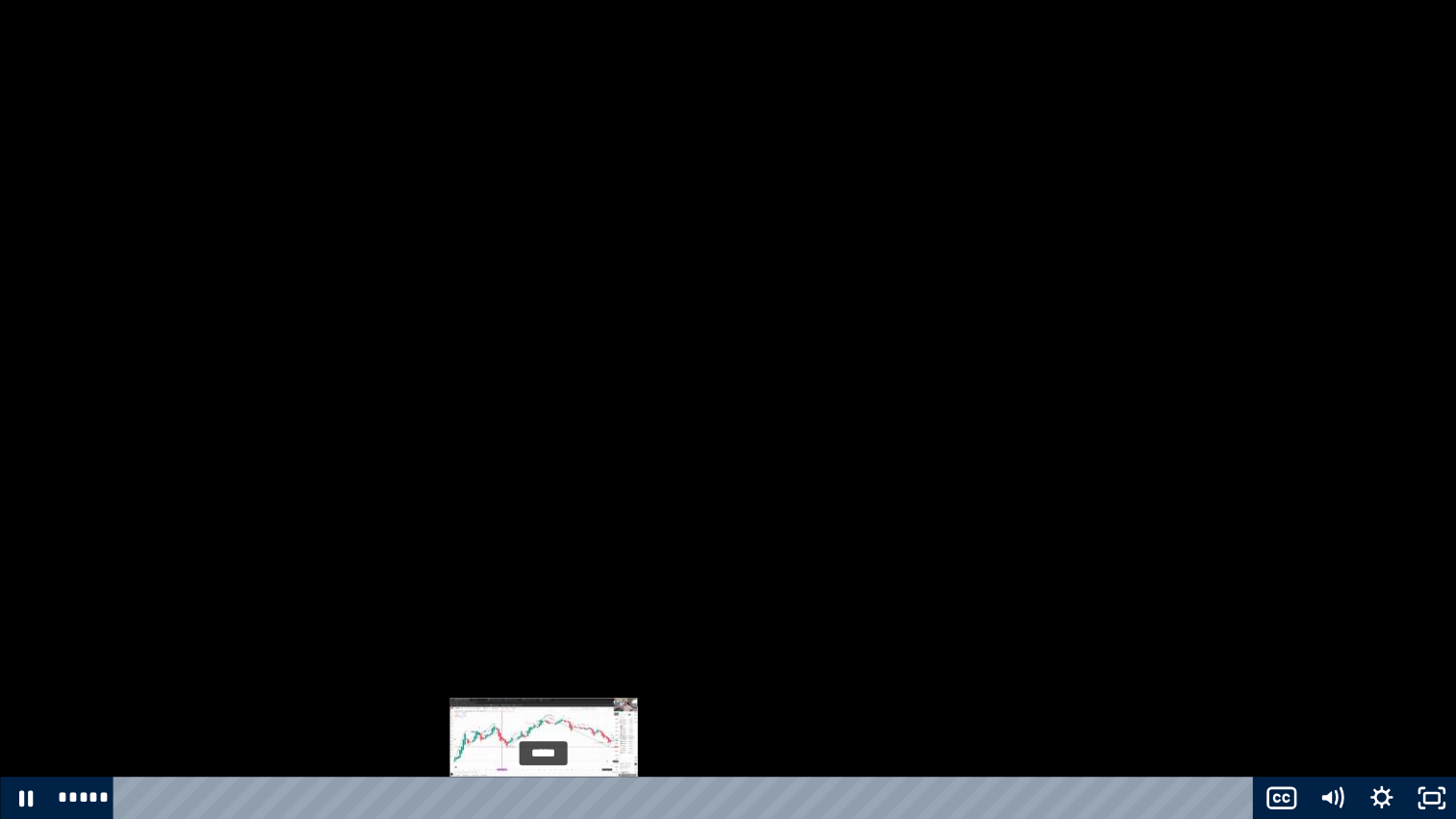 click on "*****" at bounding box center [686, 798] 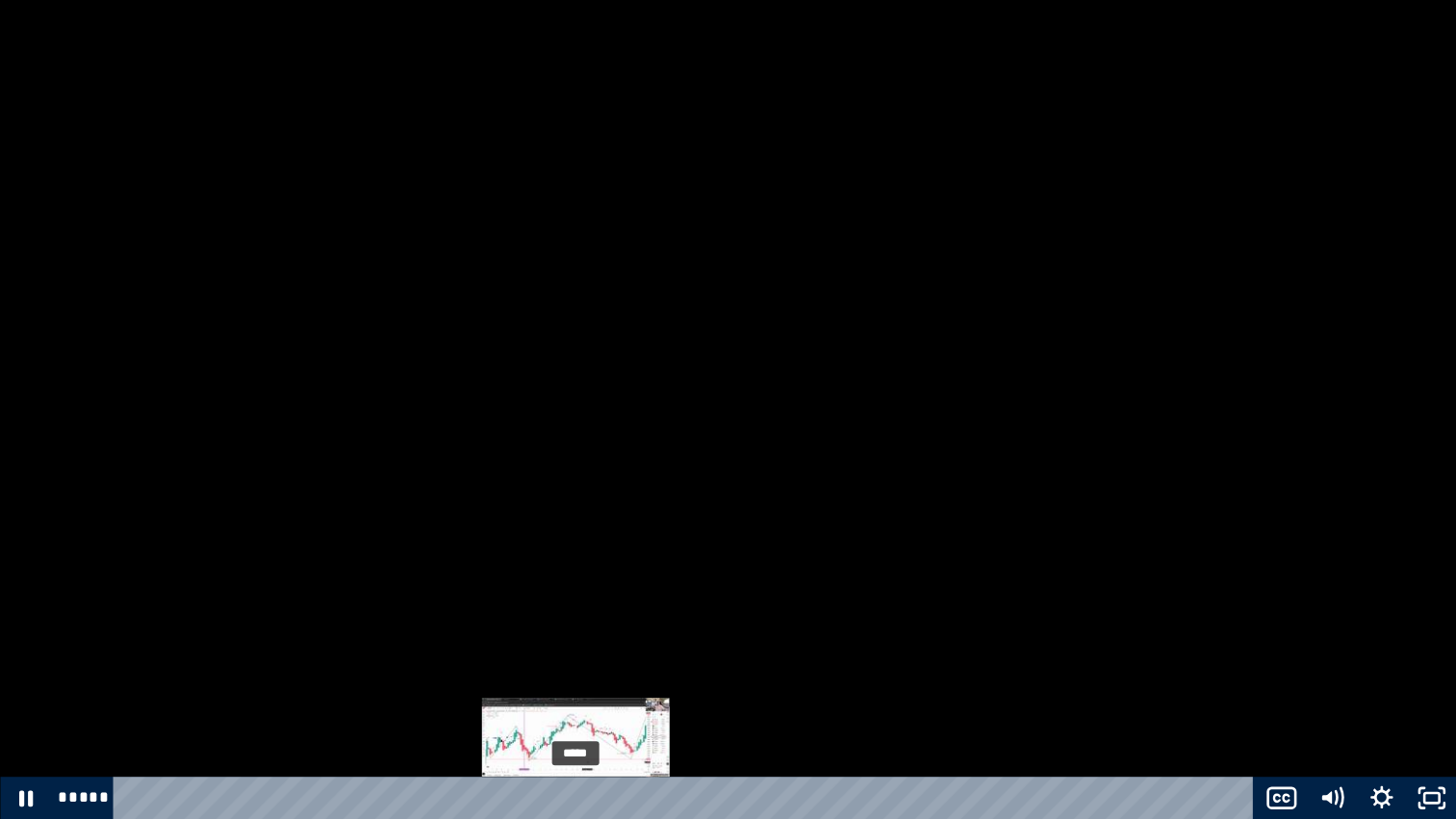 click on "*****" at bounding box center (686, 798) 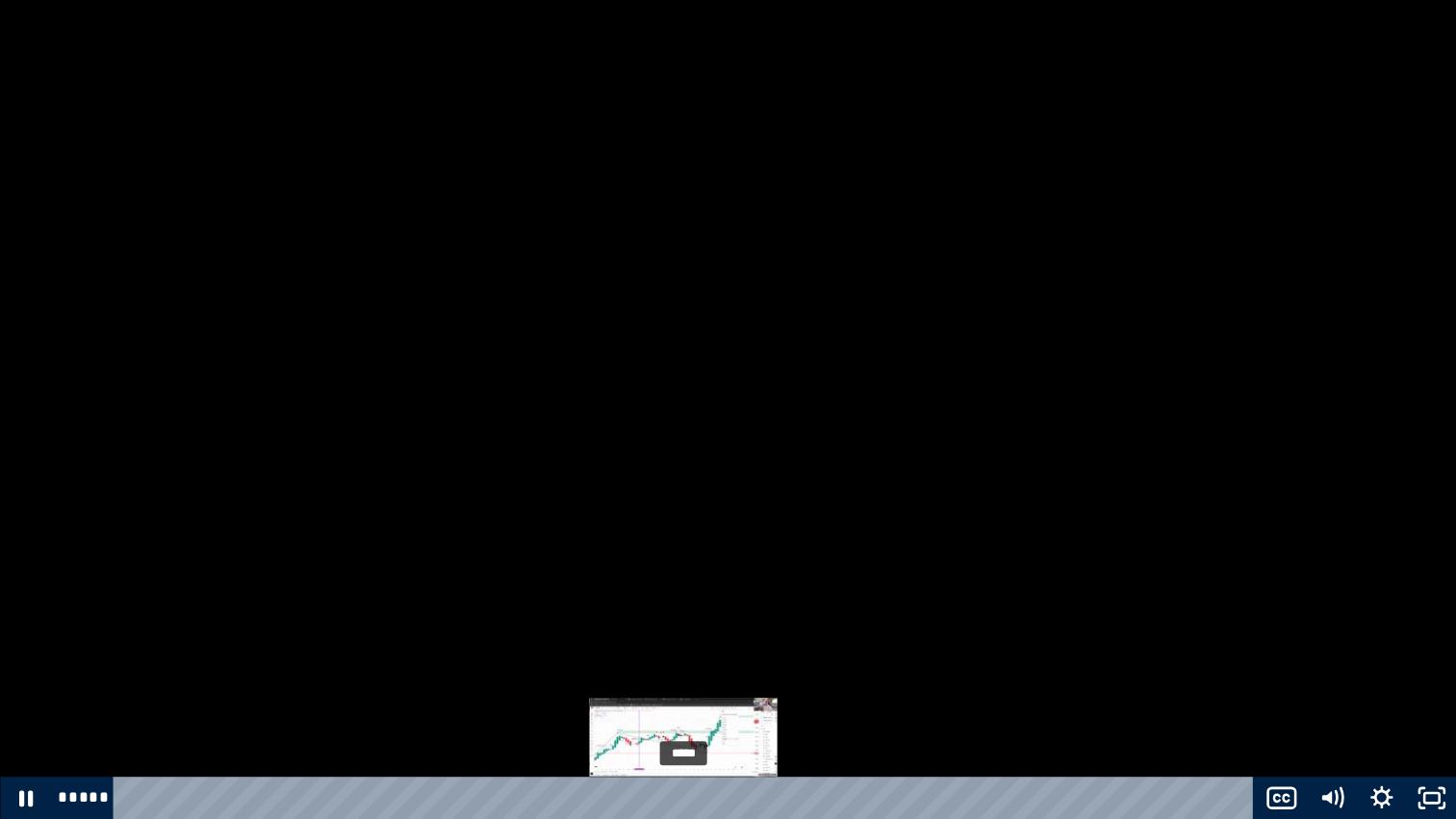 click on "*****" at bounding box center [686, 798] 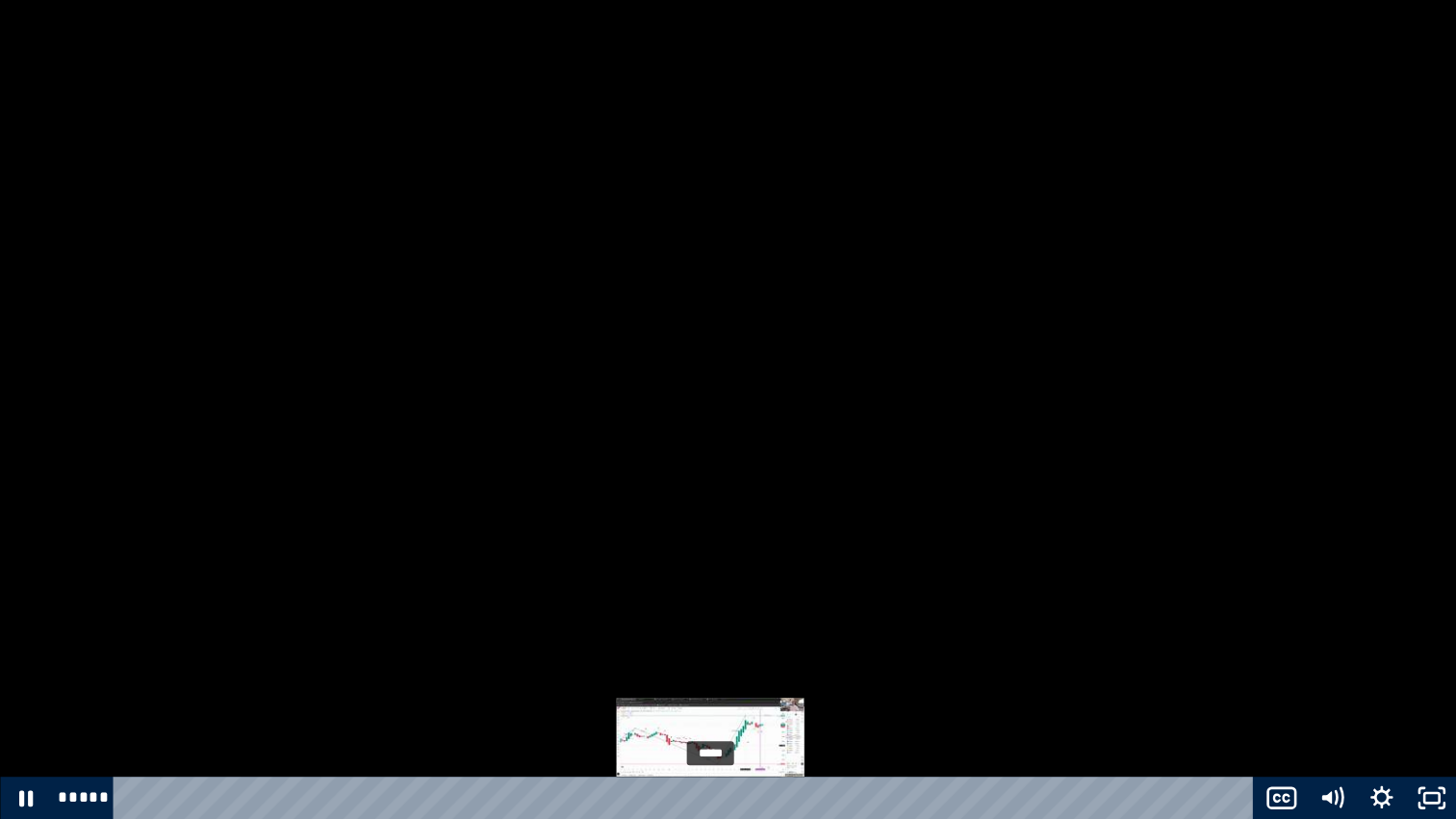 click on "*****" at bounding box center (686, 798) 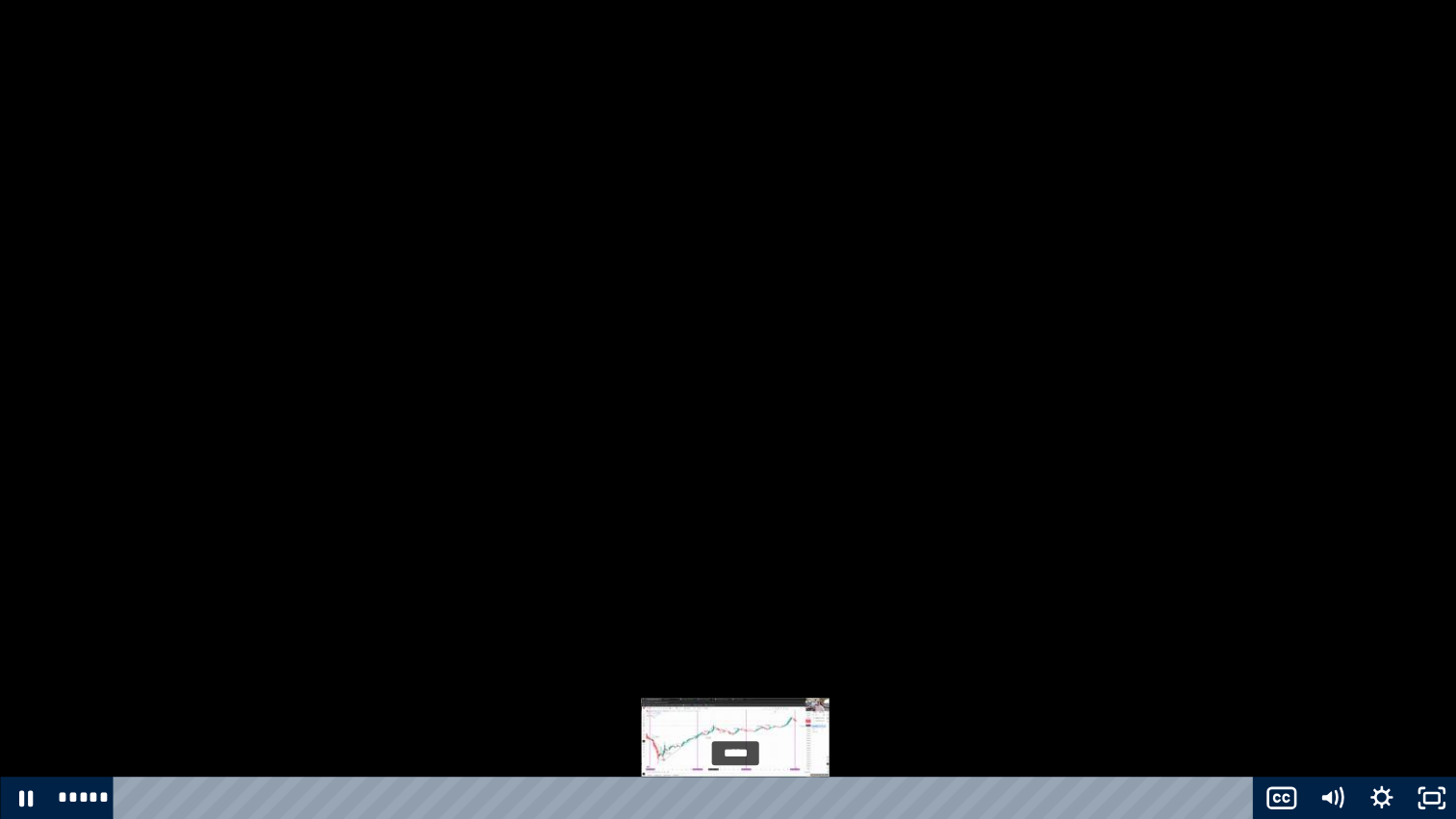 click on "*****" at bounding box center (686, 798) 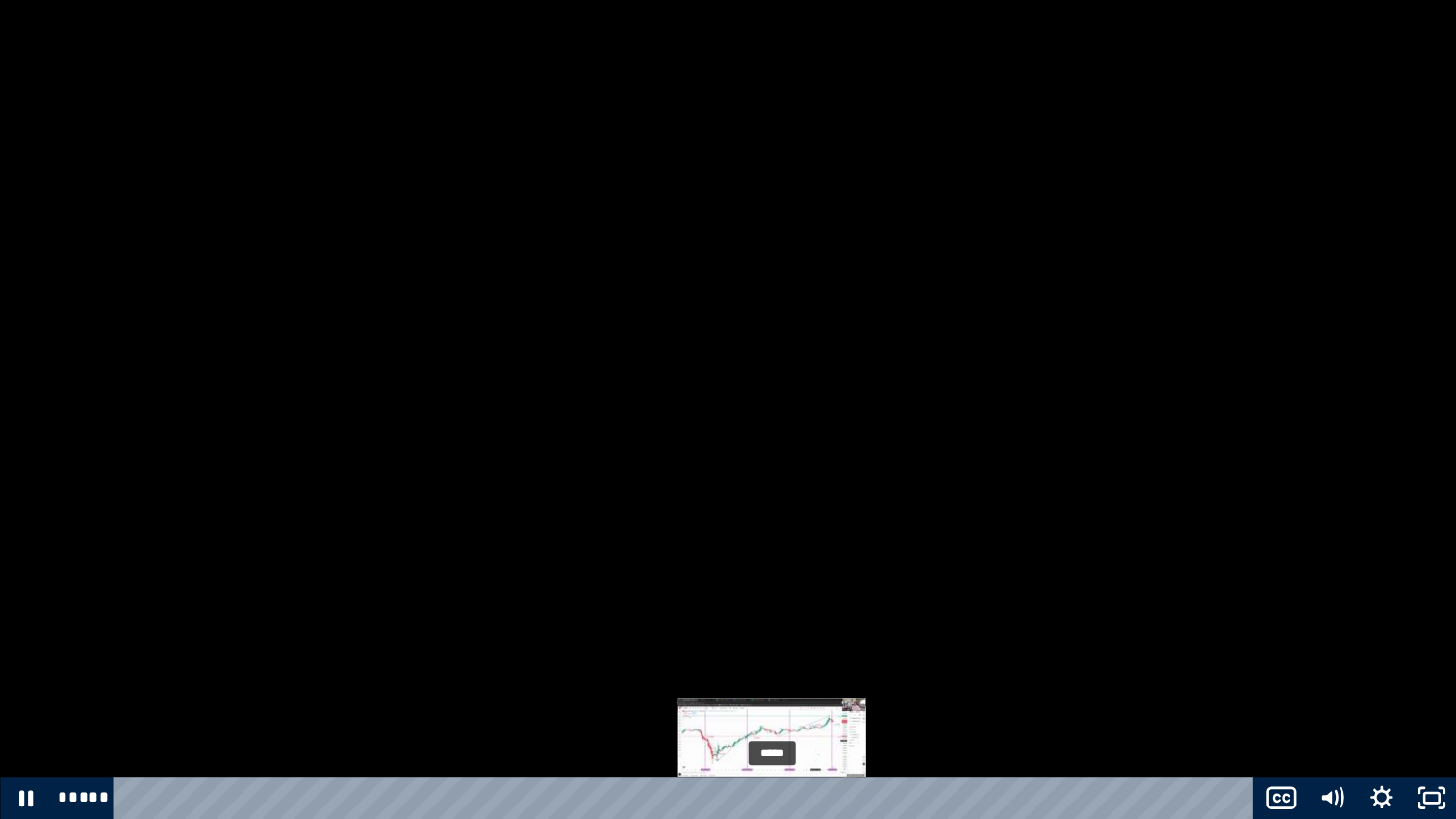 click on "*****" at bounding box center (686, 798) 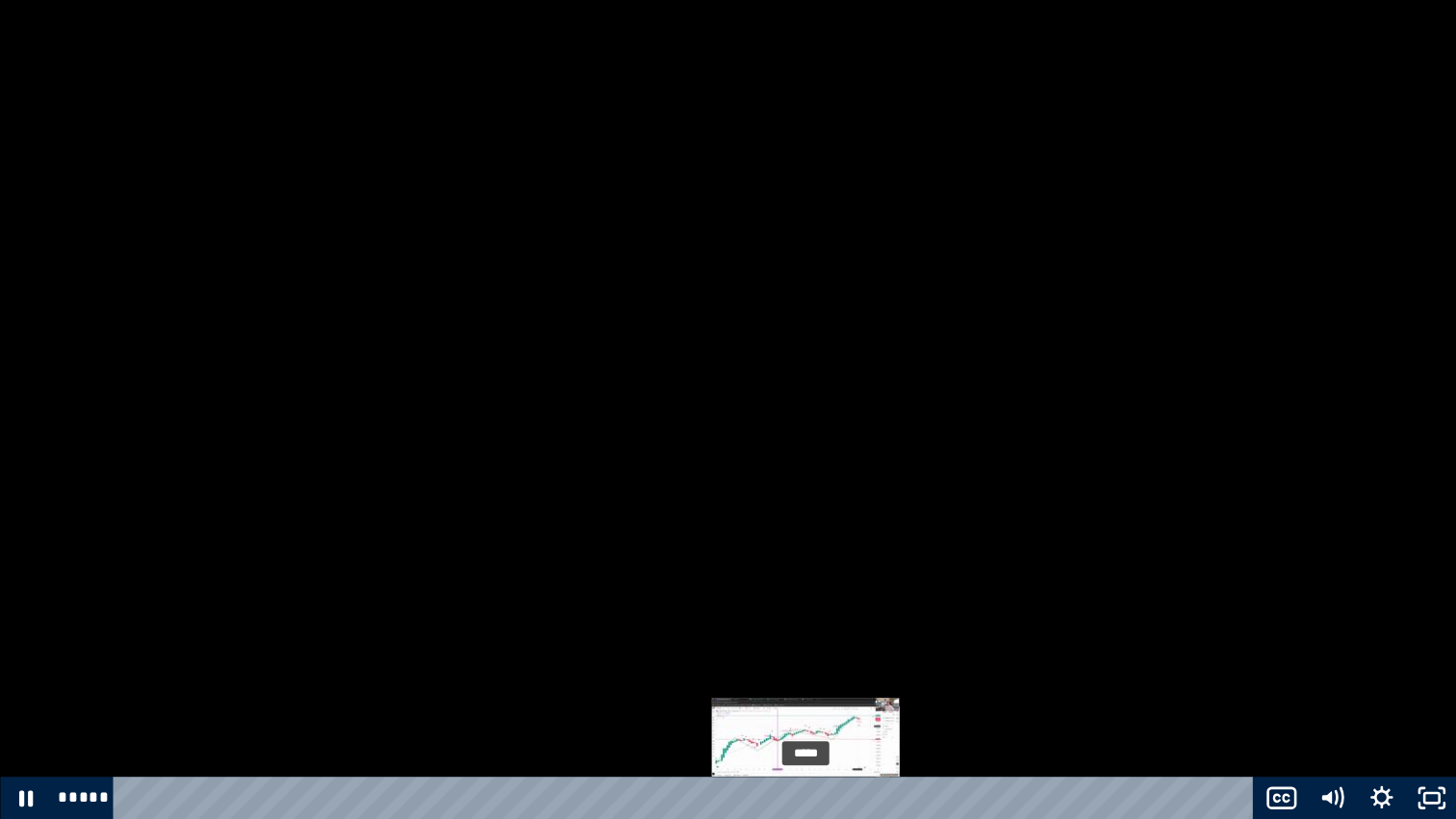 click on "*****" at bounding box center [686, 798] 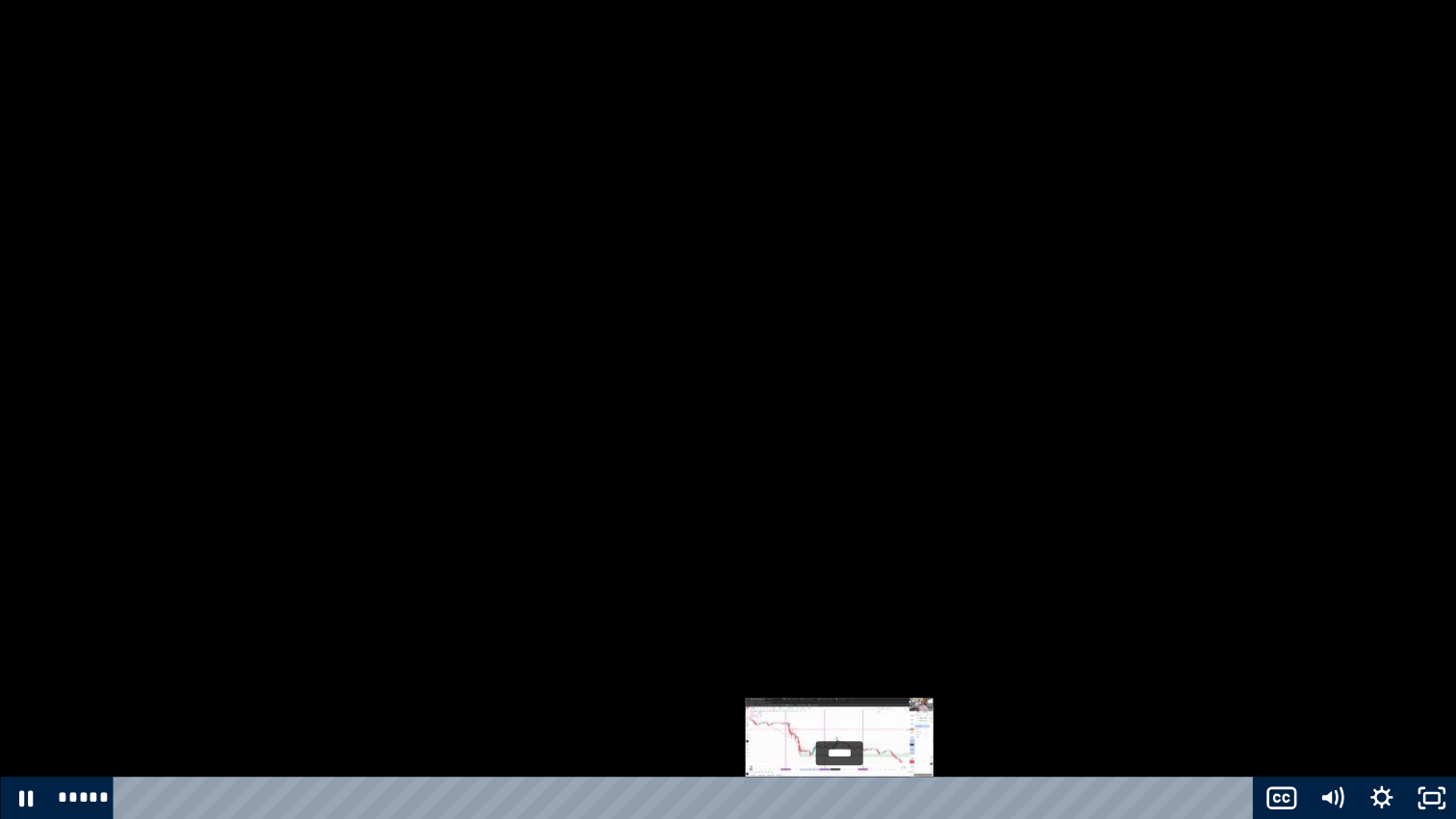 click on "*****" at bounding box center [686, 798] 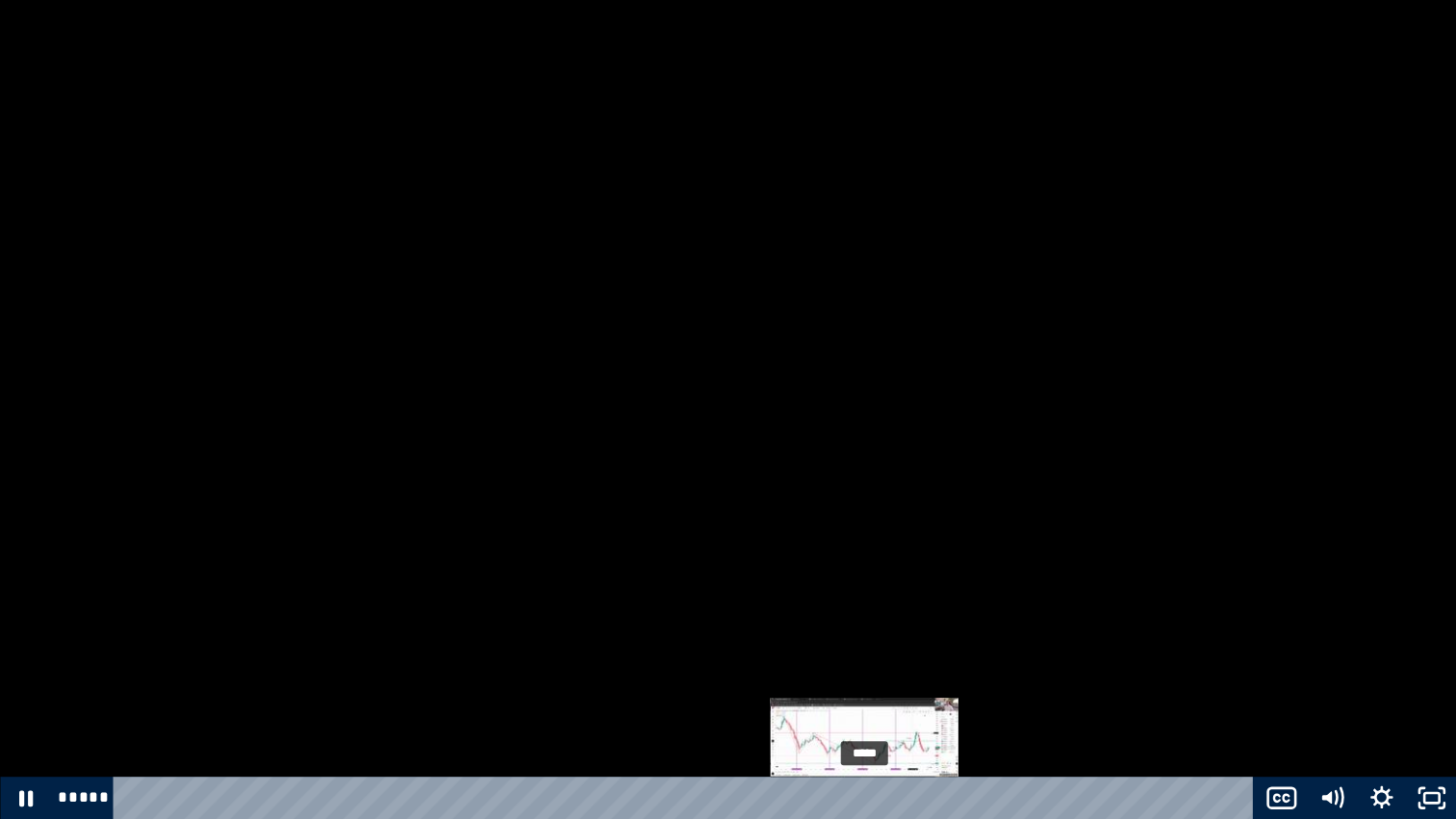 click on "*****" at bounding box center [686, 798] 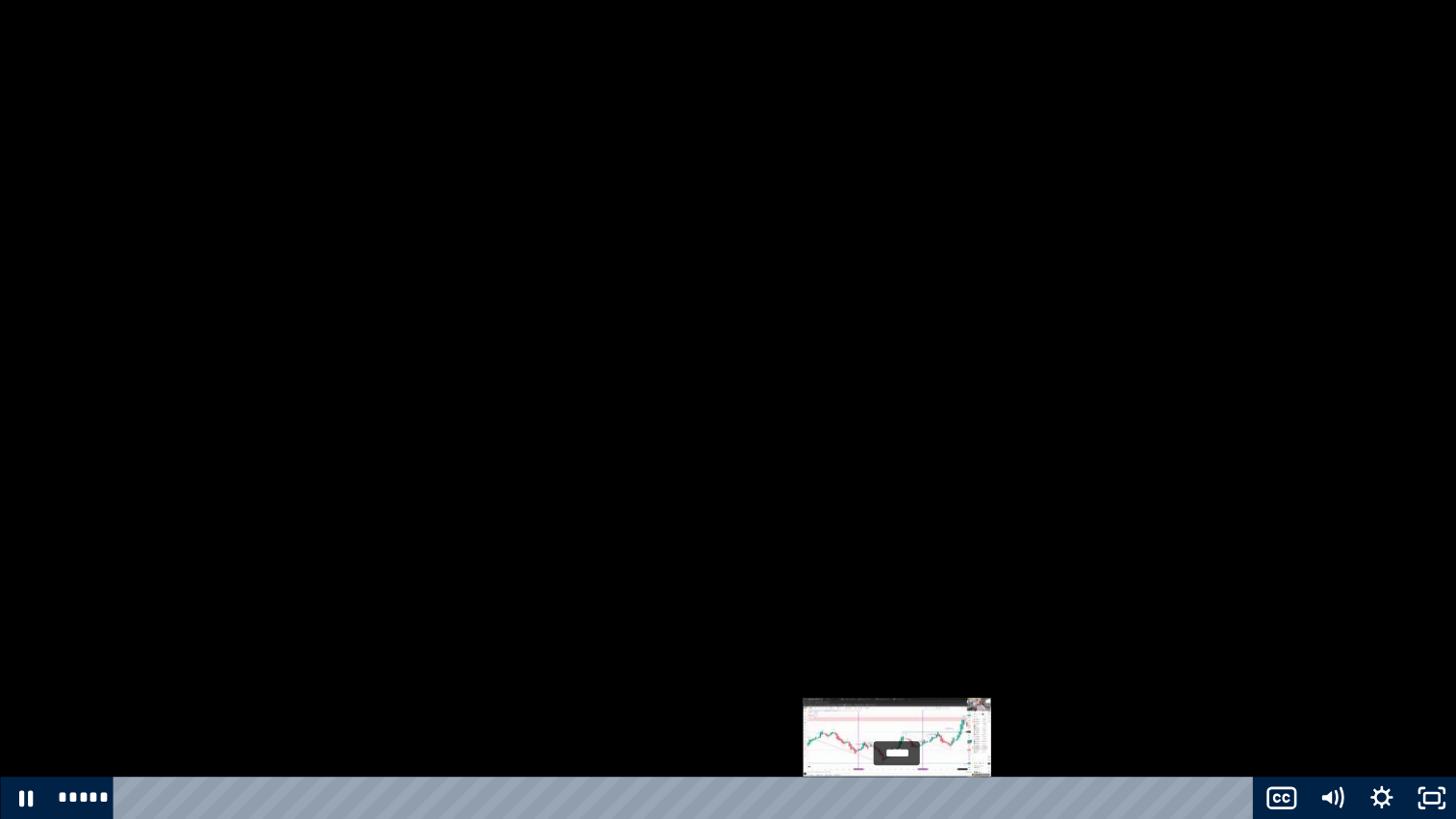 click on "*****" at bounding box center (686, 798) 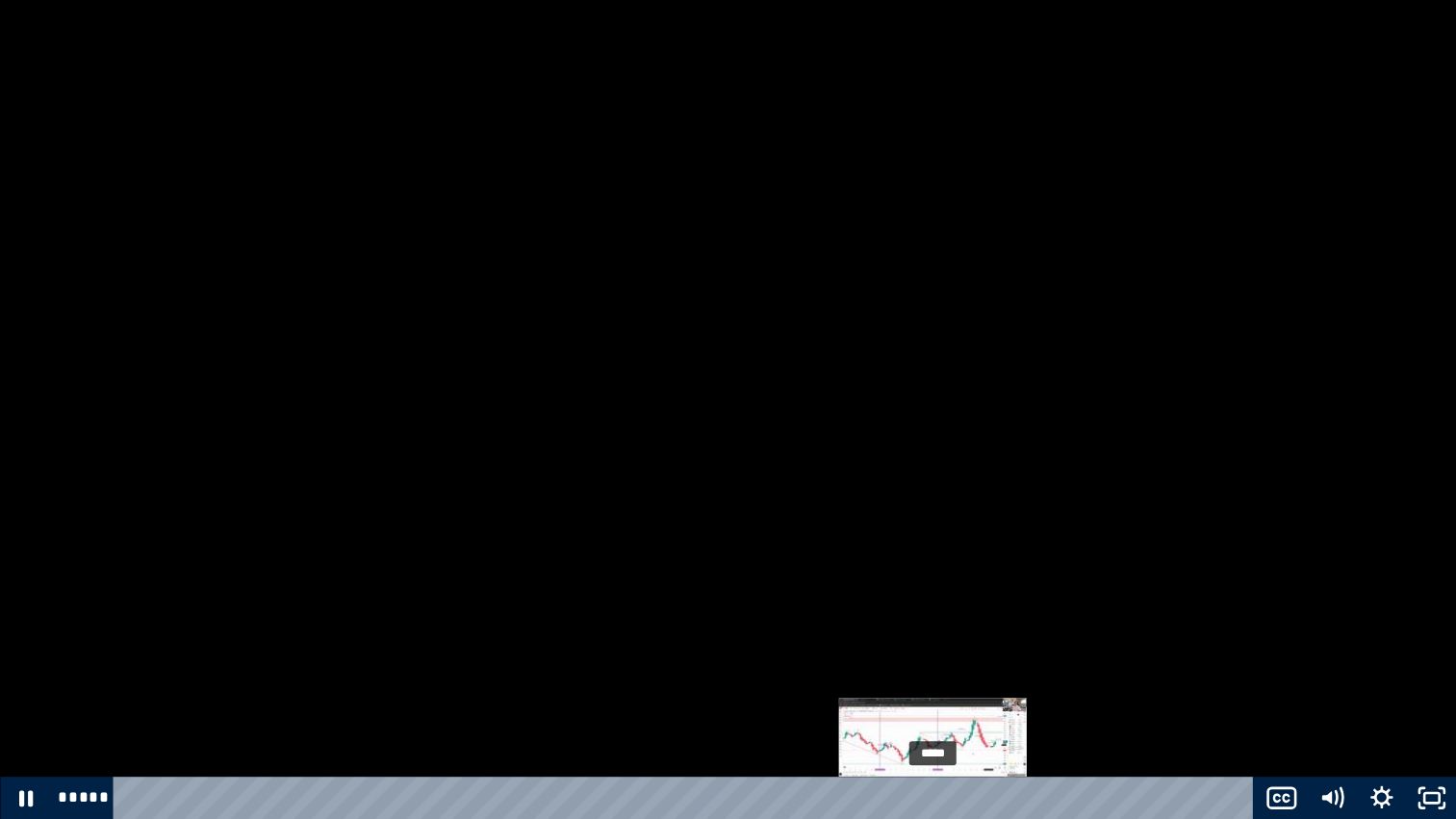 click on "*****" at bounding box center (686, 798) 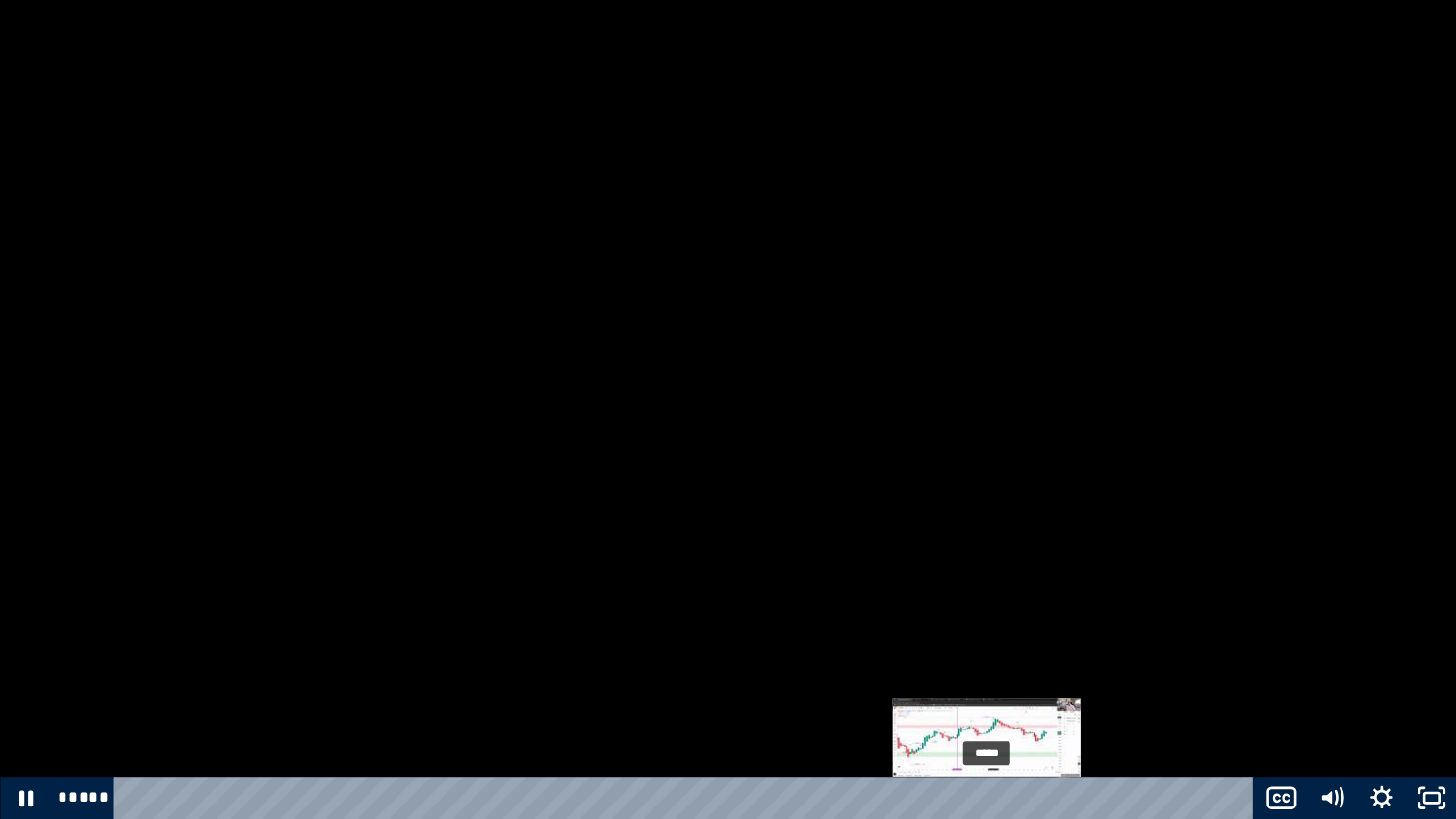 click on "*****" at bounding box center [686, 798] 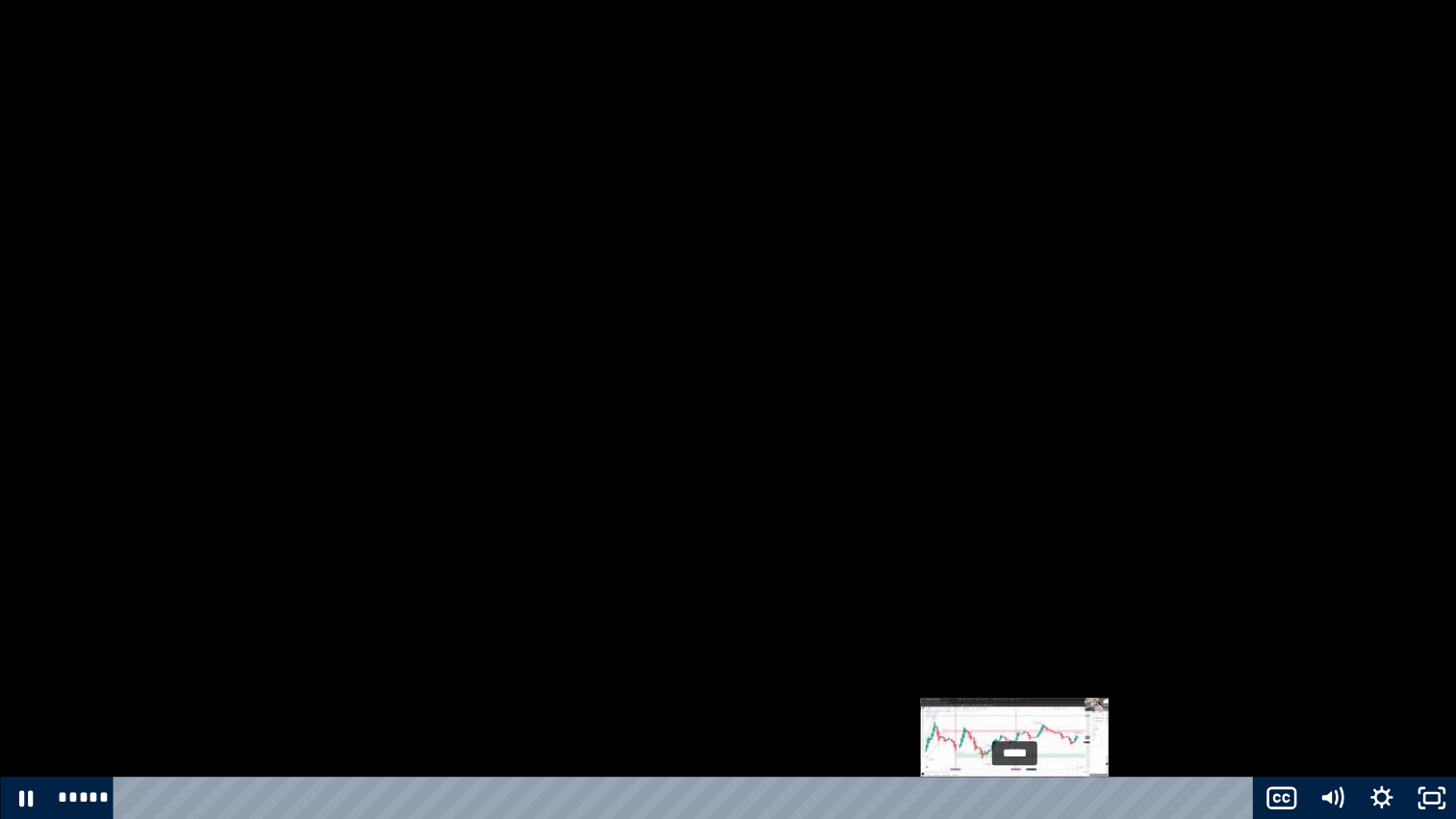 click on "*****" at bounding box center (686, 798) 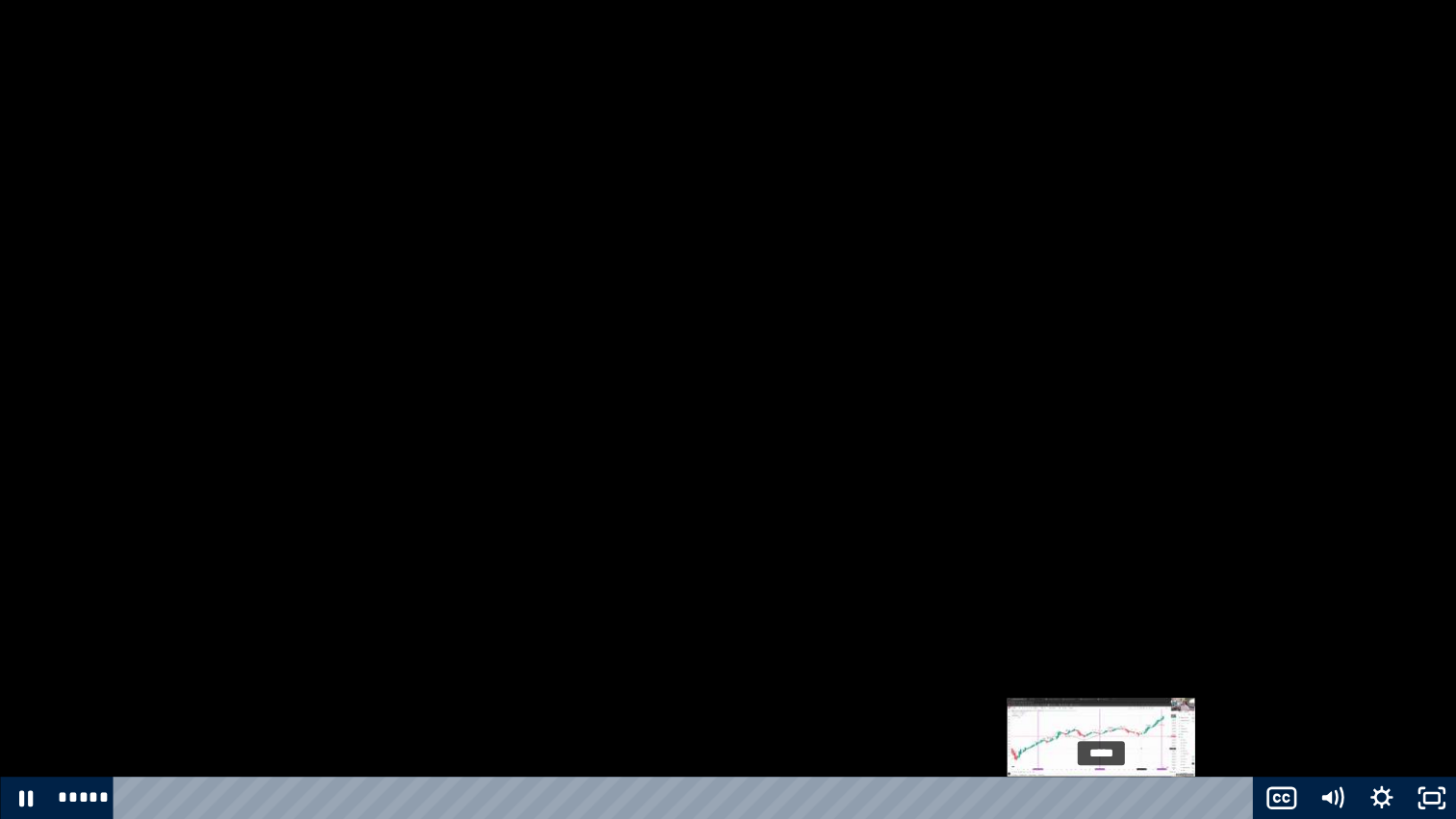 click on "*****" at bounding box center [686, 798] 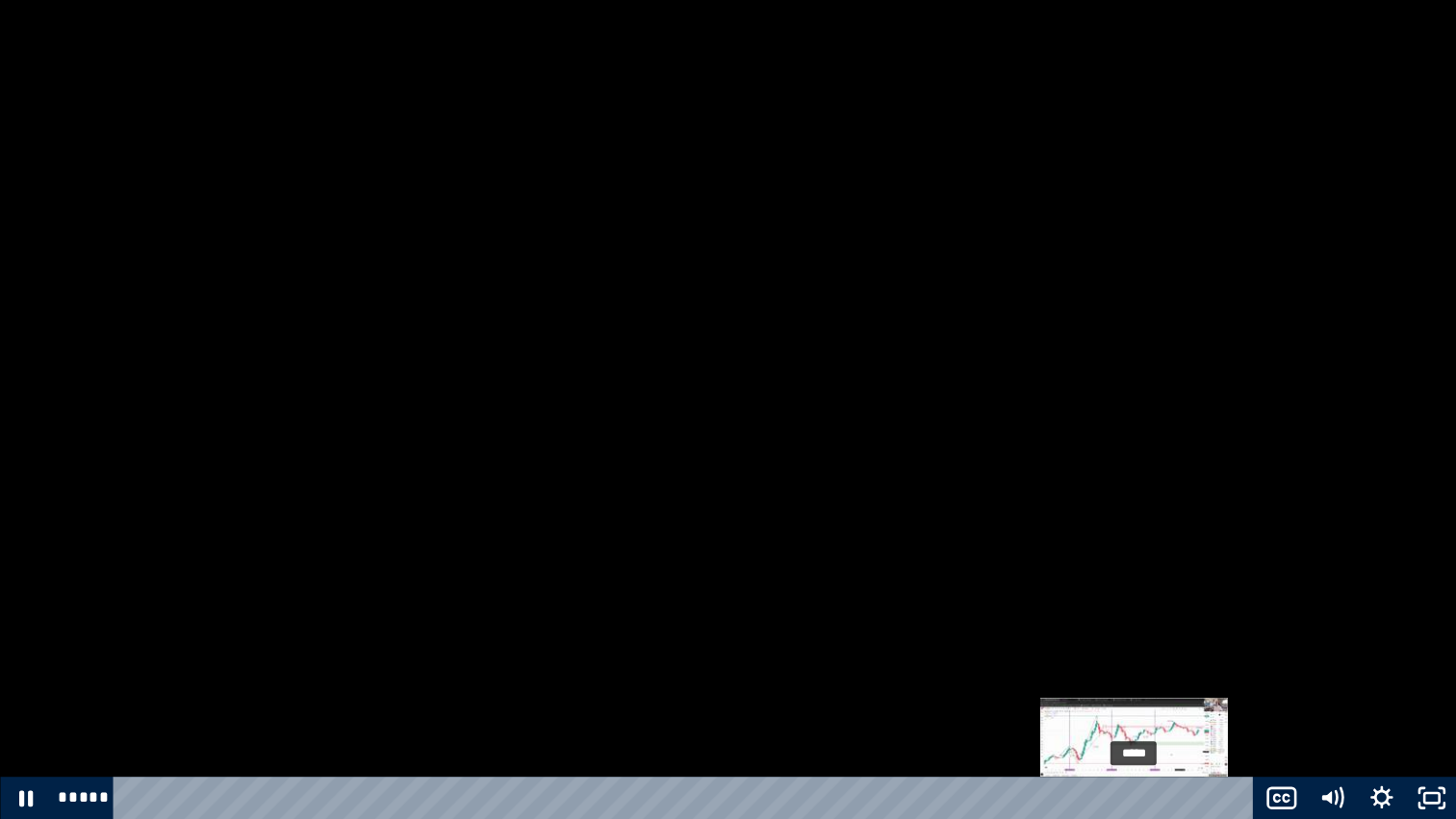 click on "*****" at bounding box center [686, 798] 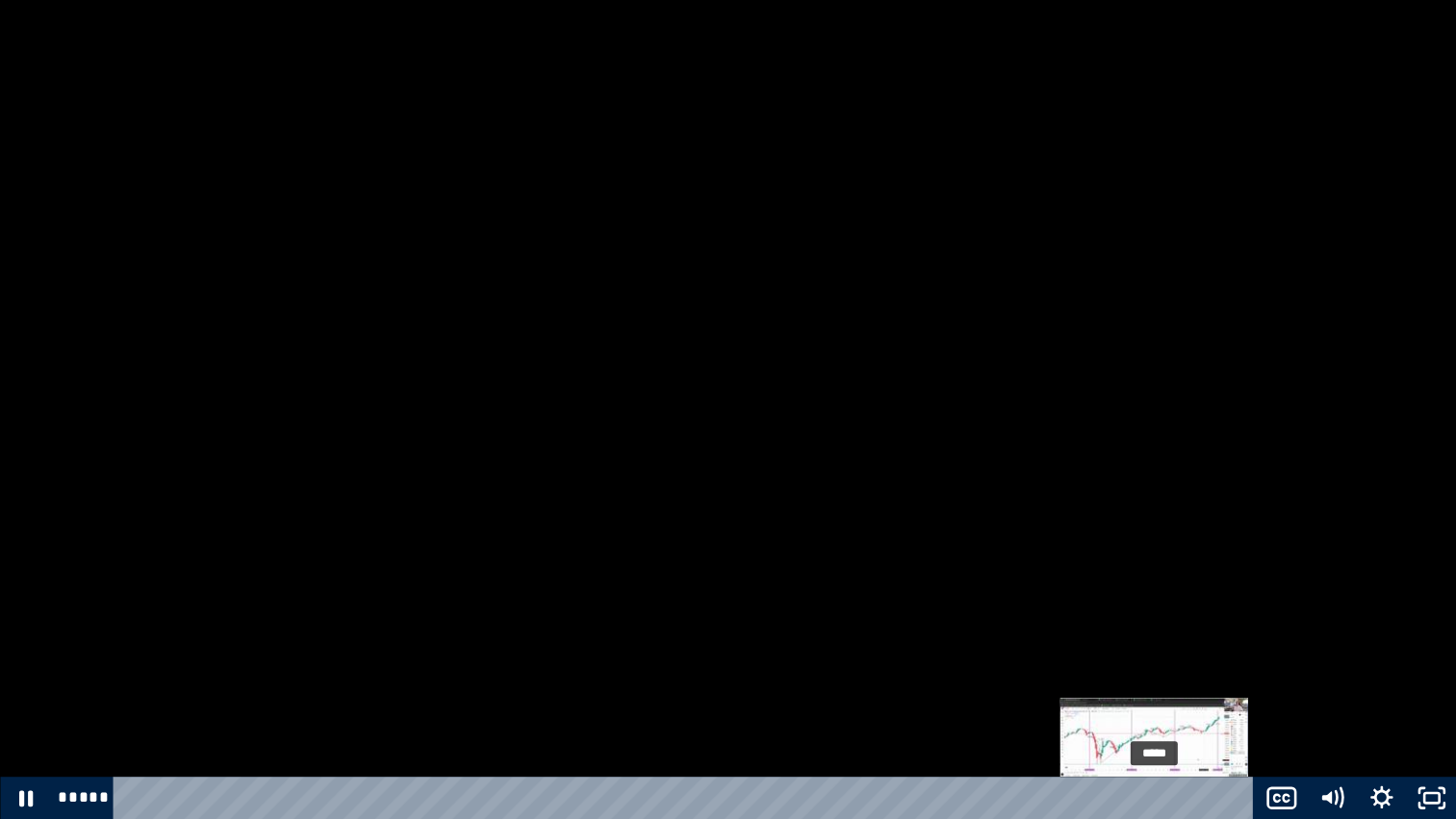 click on "*****" at bounding box center [686, 798] 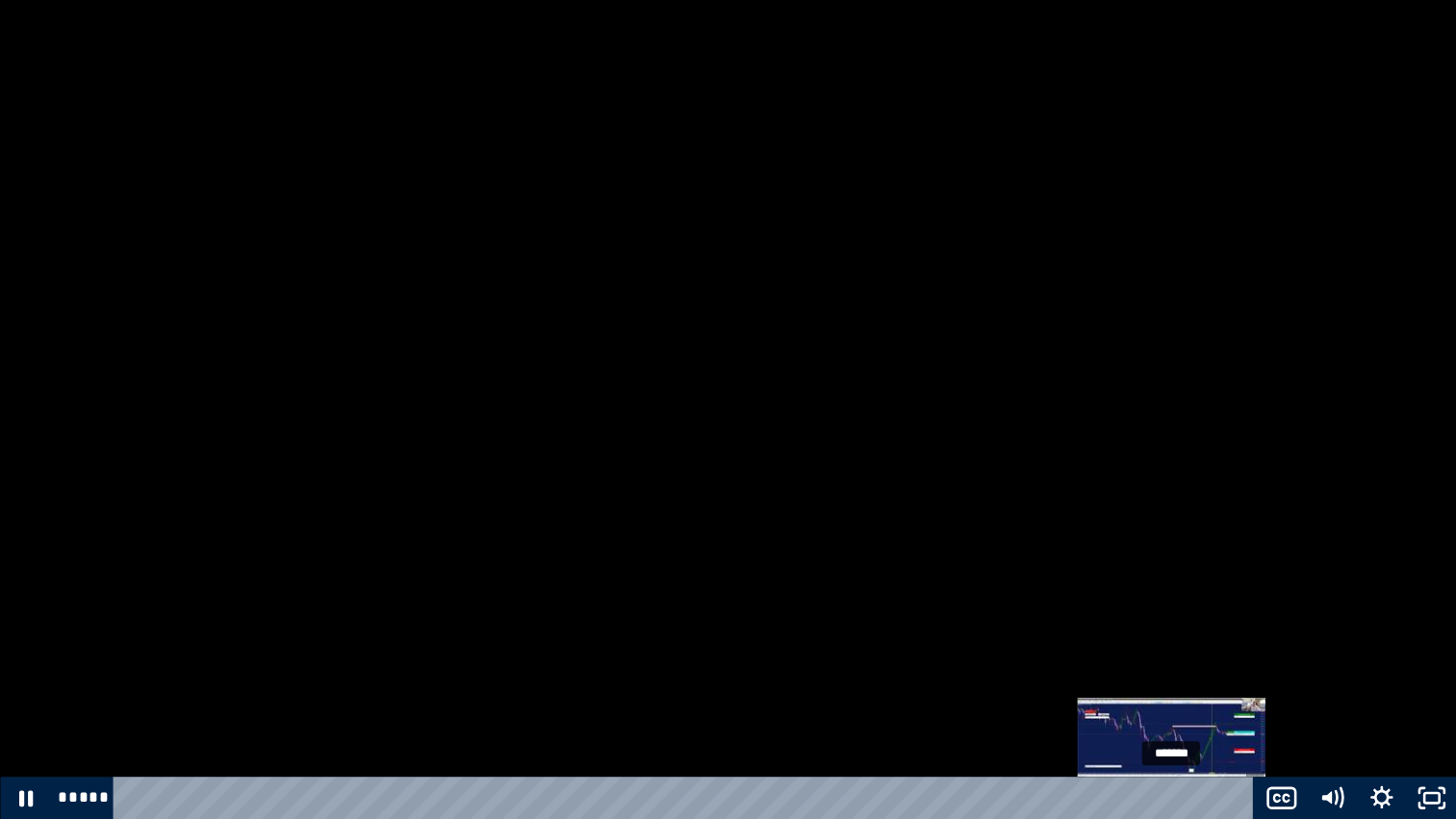click on "*******" at bounding box center [686, 798] 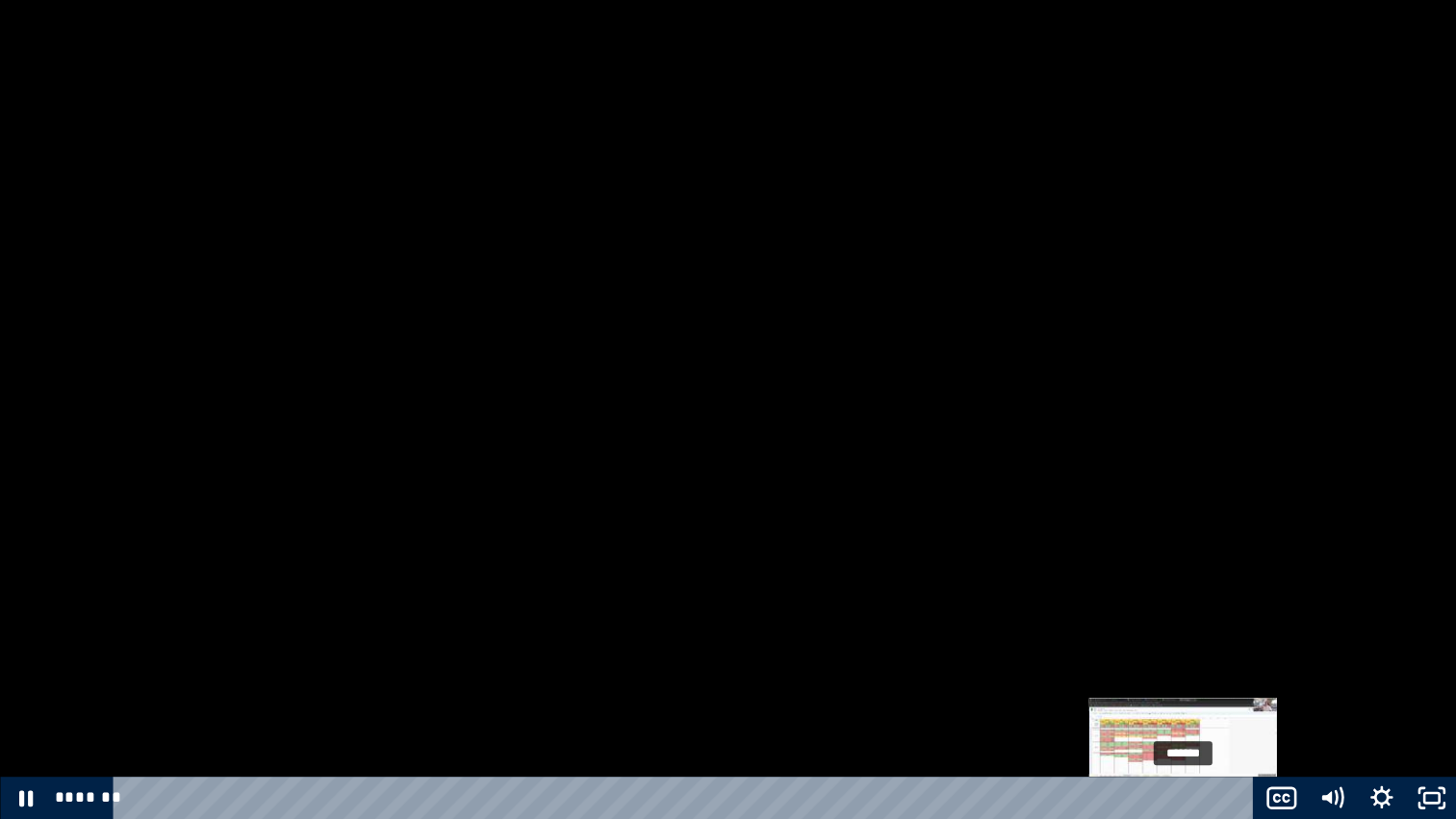 click on "*******" at bounding box center (686, 798) 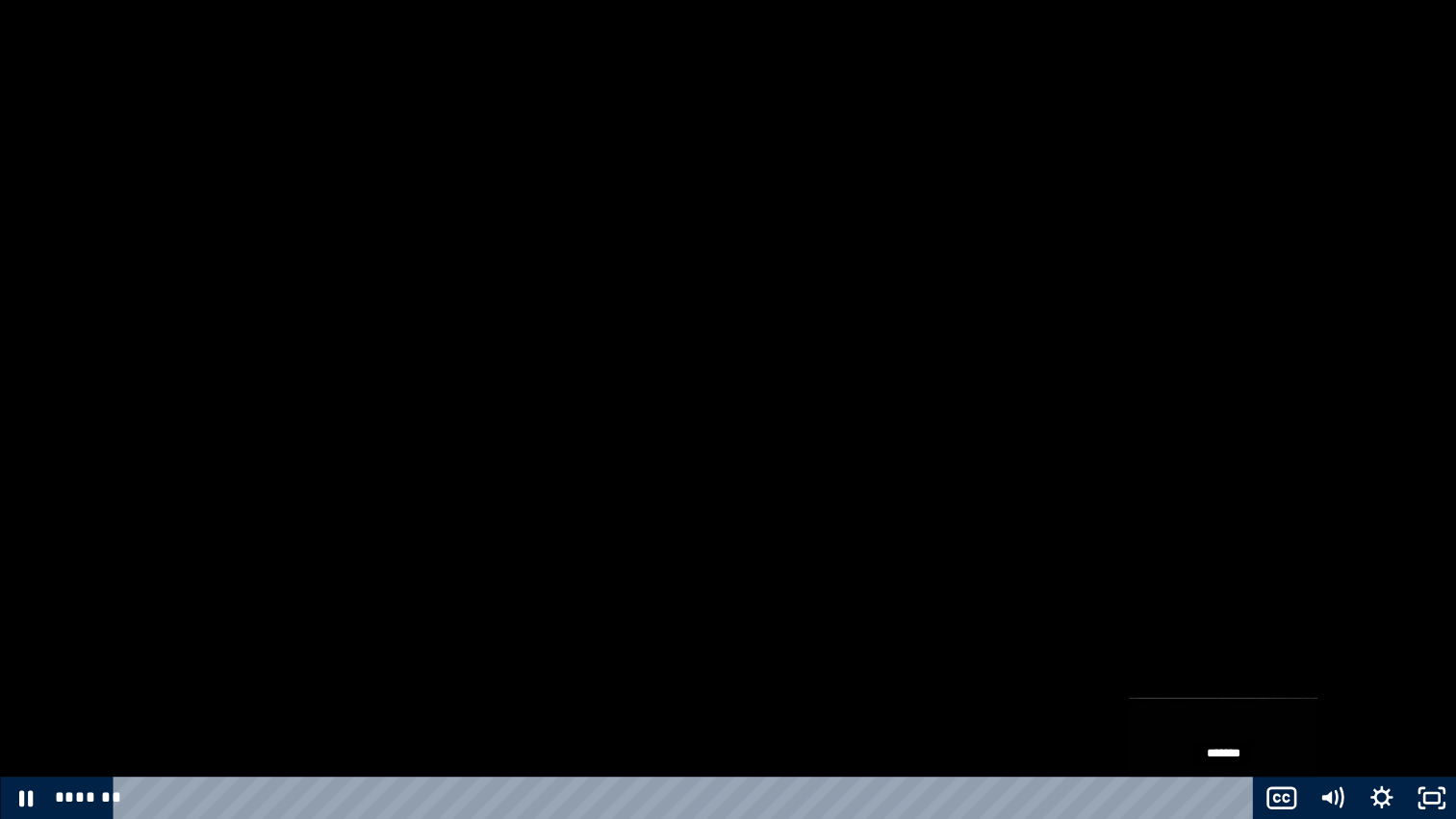click on "*******" at bounding box center [686, 798] 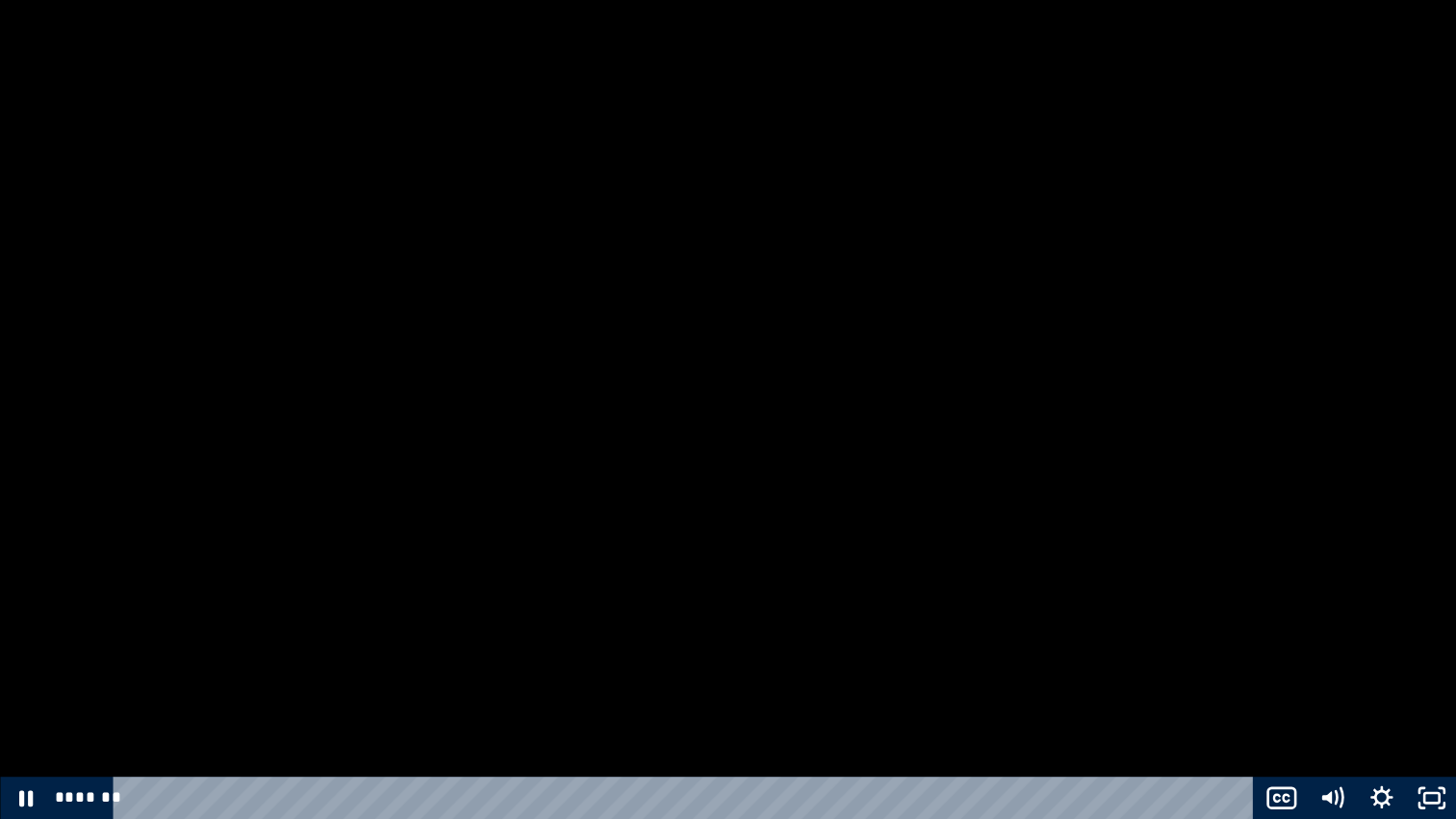 click at bounding box center [728, 409] 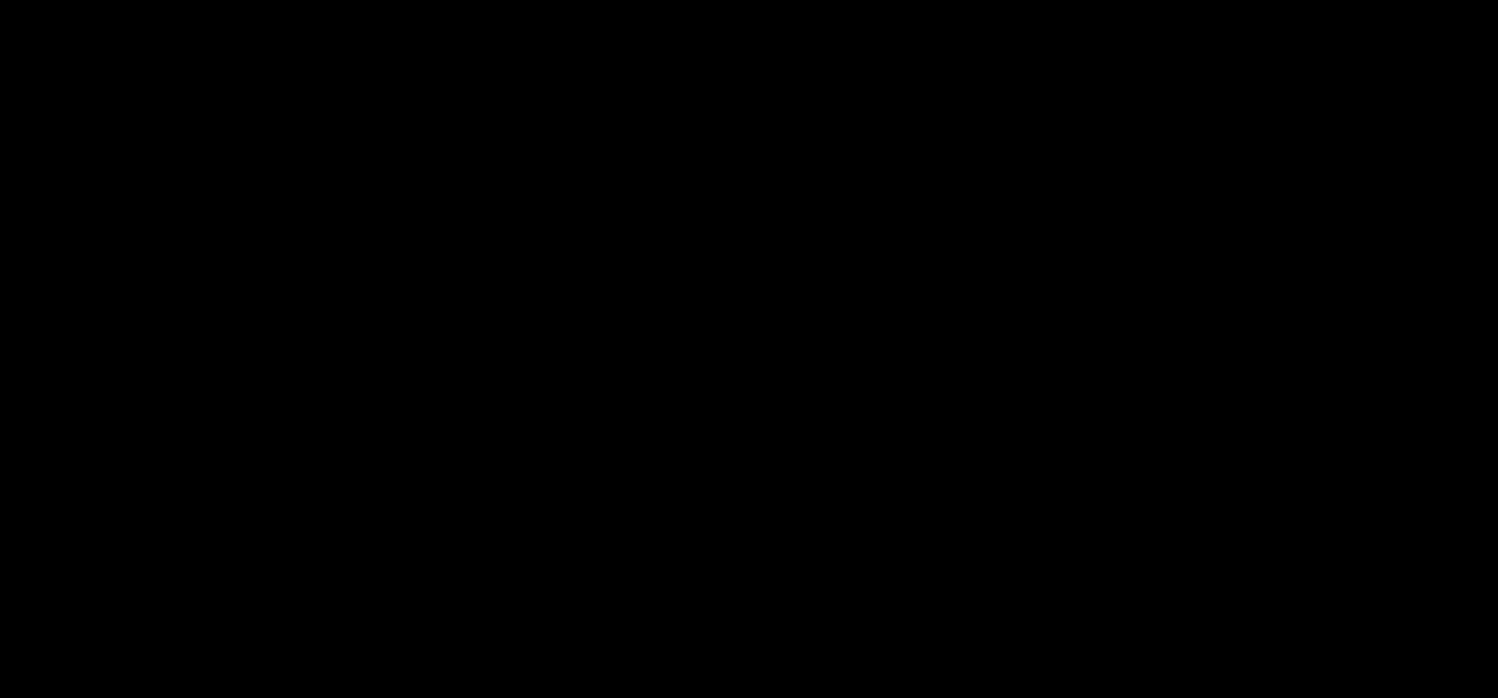 scroll, scrollTop: 1500, scrollLeft: 0, axis: vertical 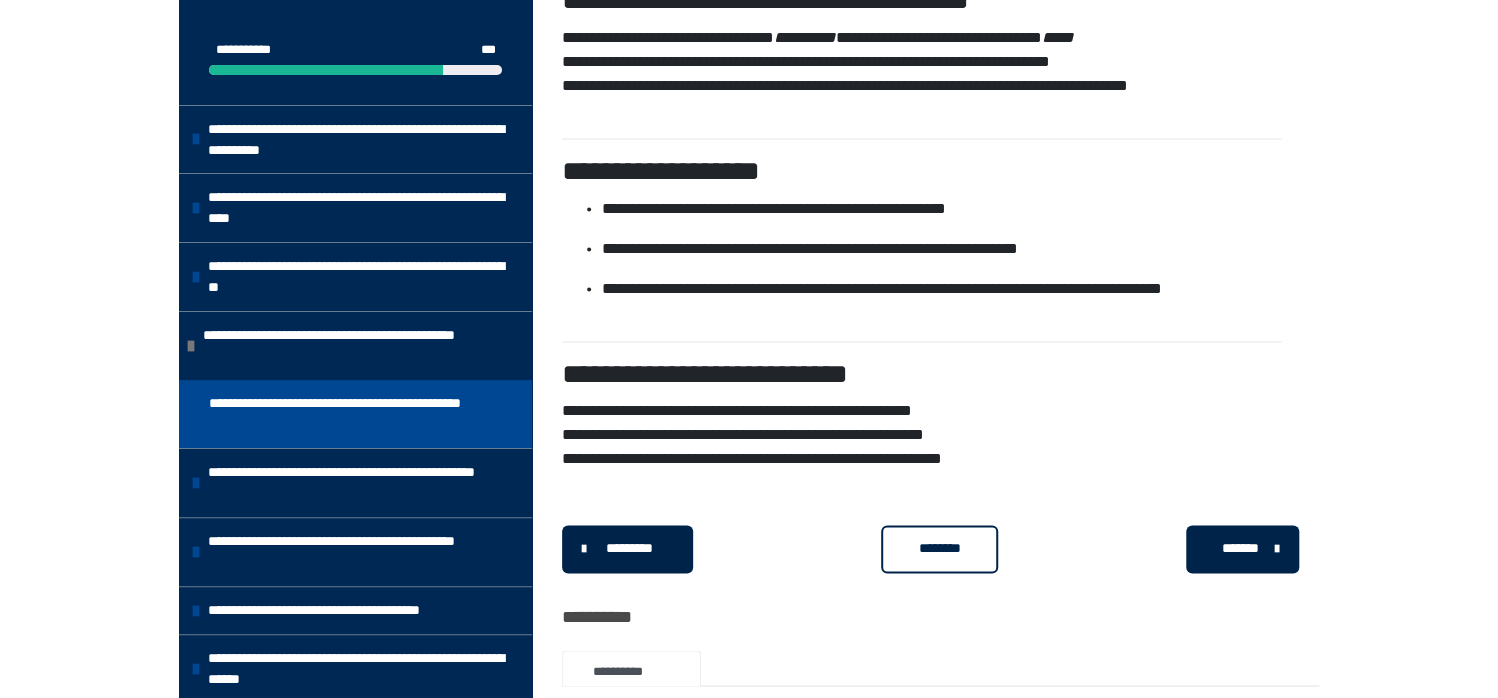 click on "********" at bounding box center (939, 548) 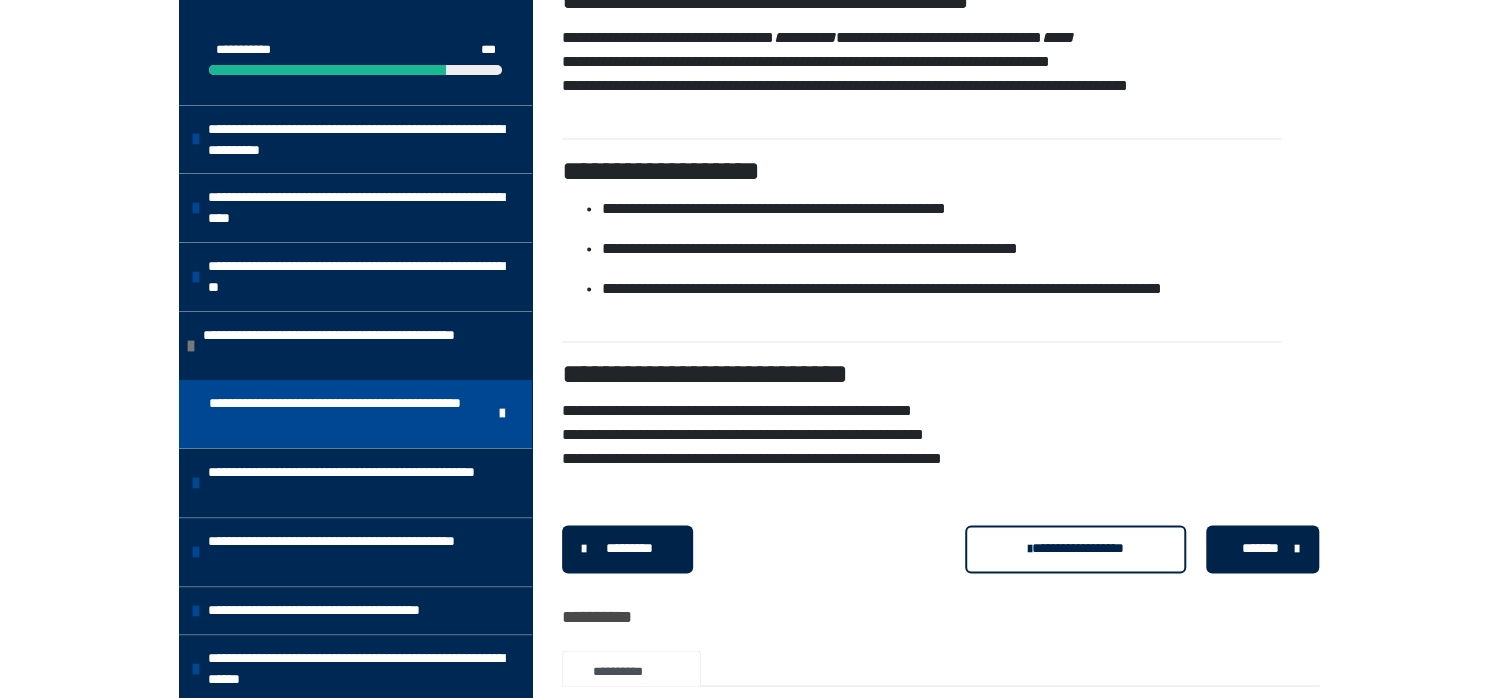 scroll, scrollTop: 1000, scrollLeft: 0, axis: vertical 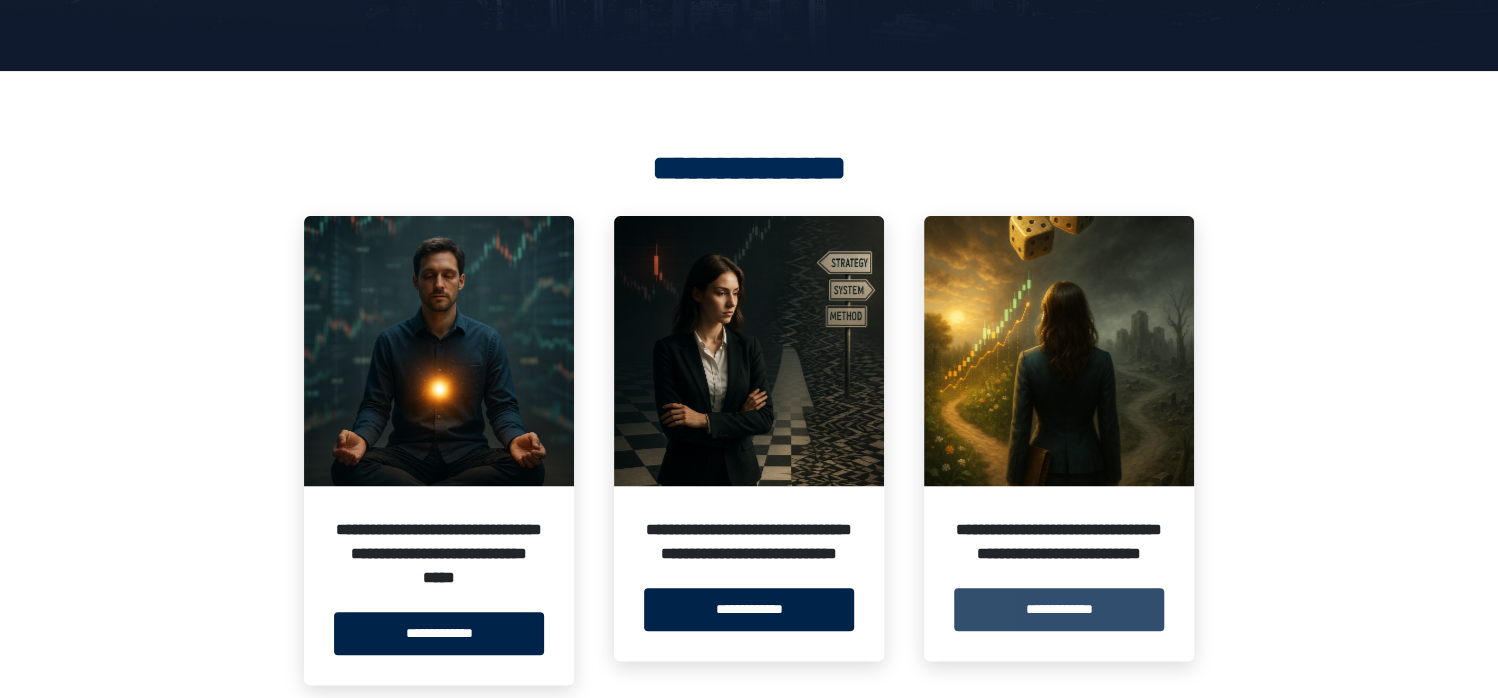click on "**********" at bounding box center [1059, 609] 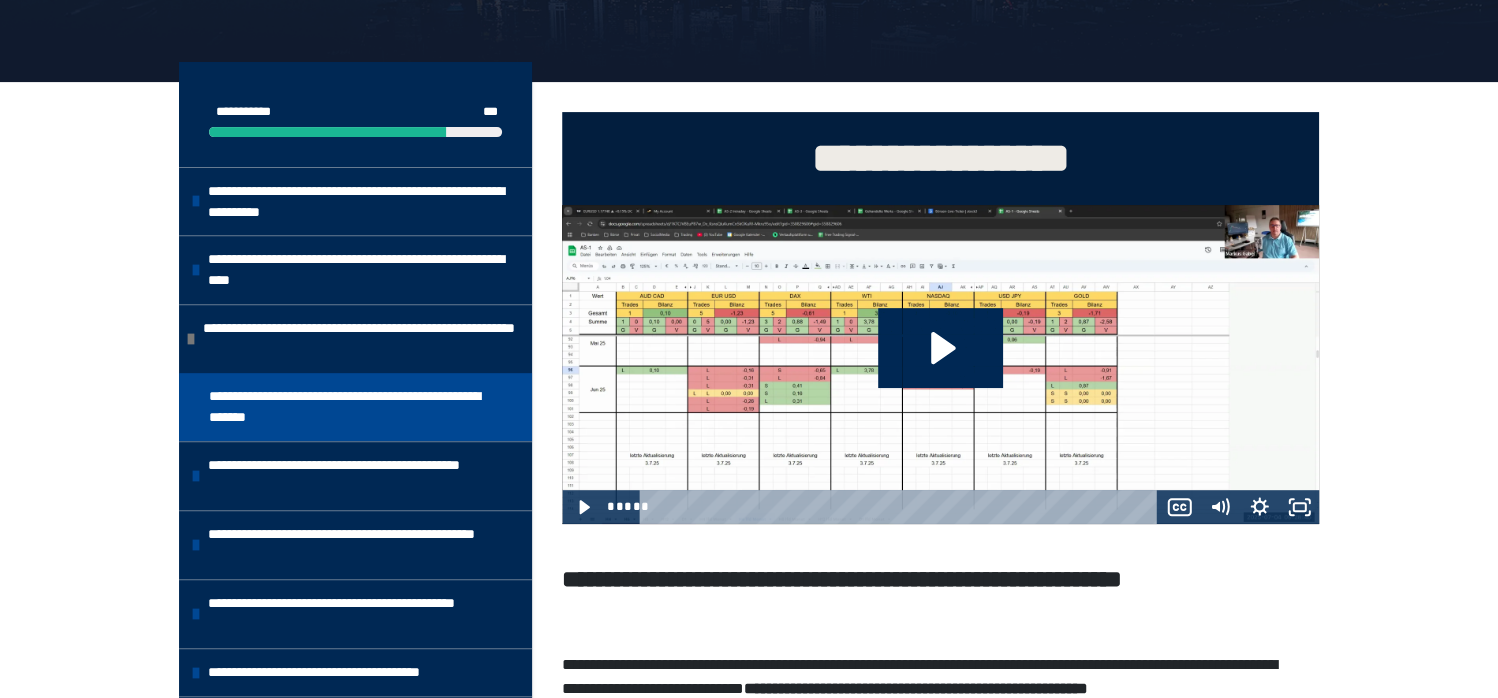 scroll, scrollTop: 300, scrollLeft: 0, axis: vertical 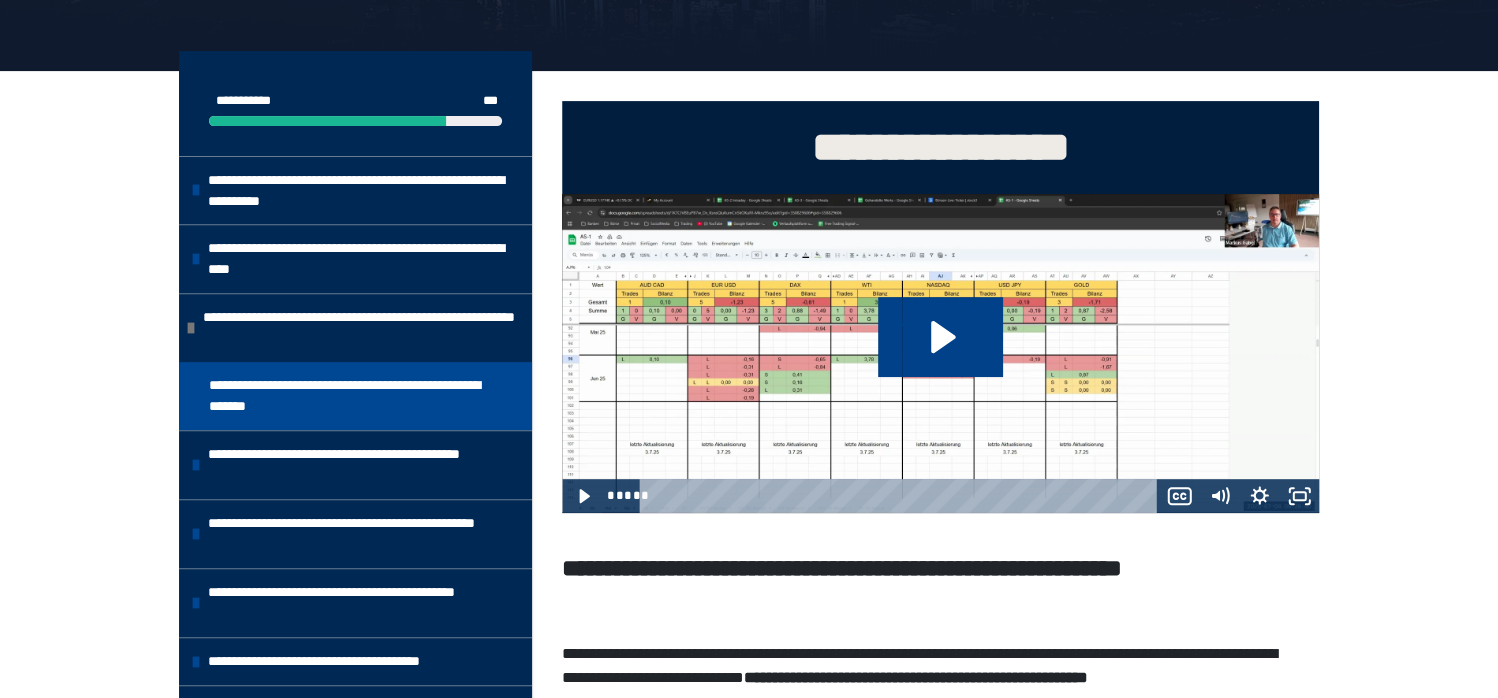 click 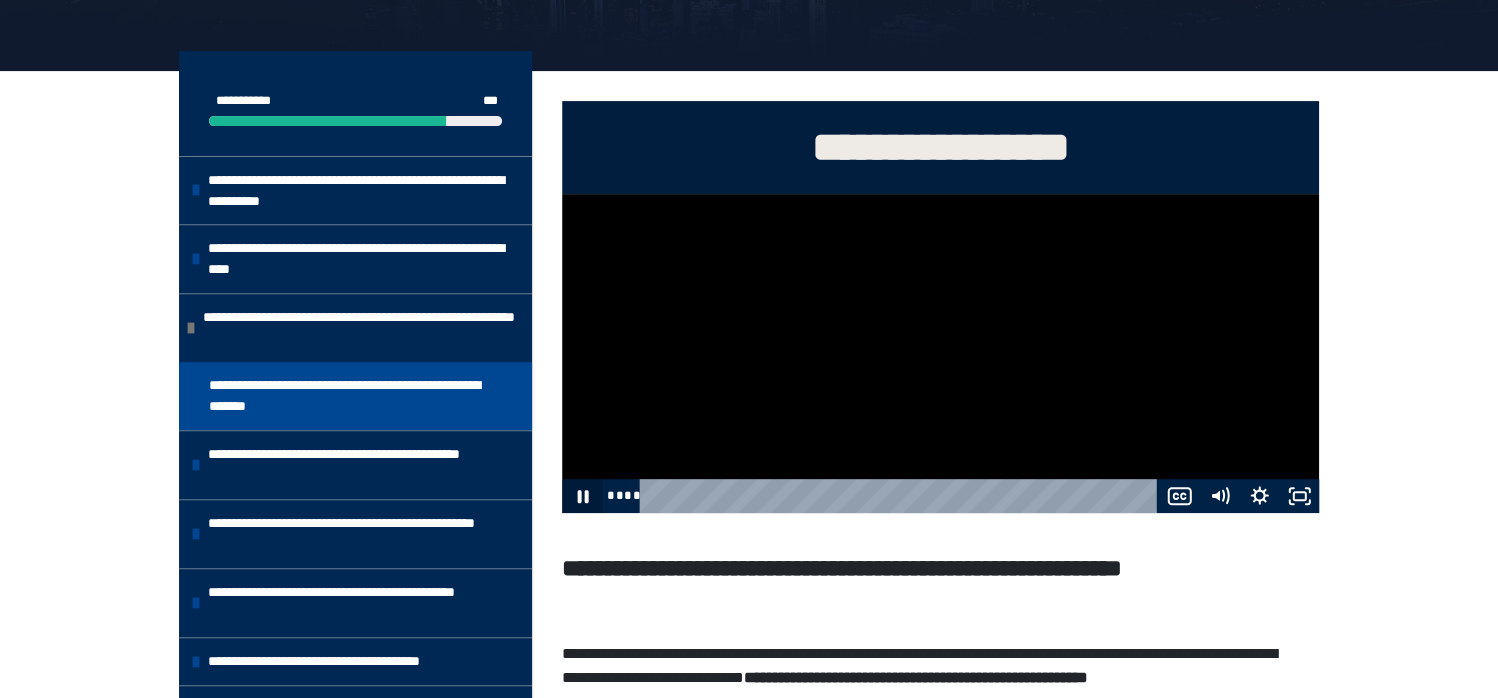 click 